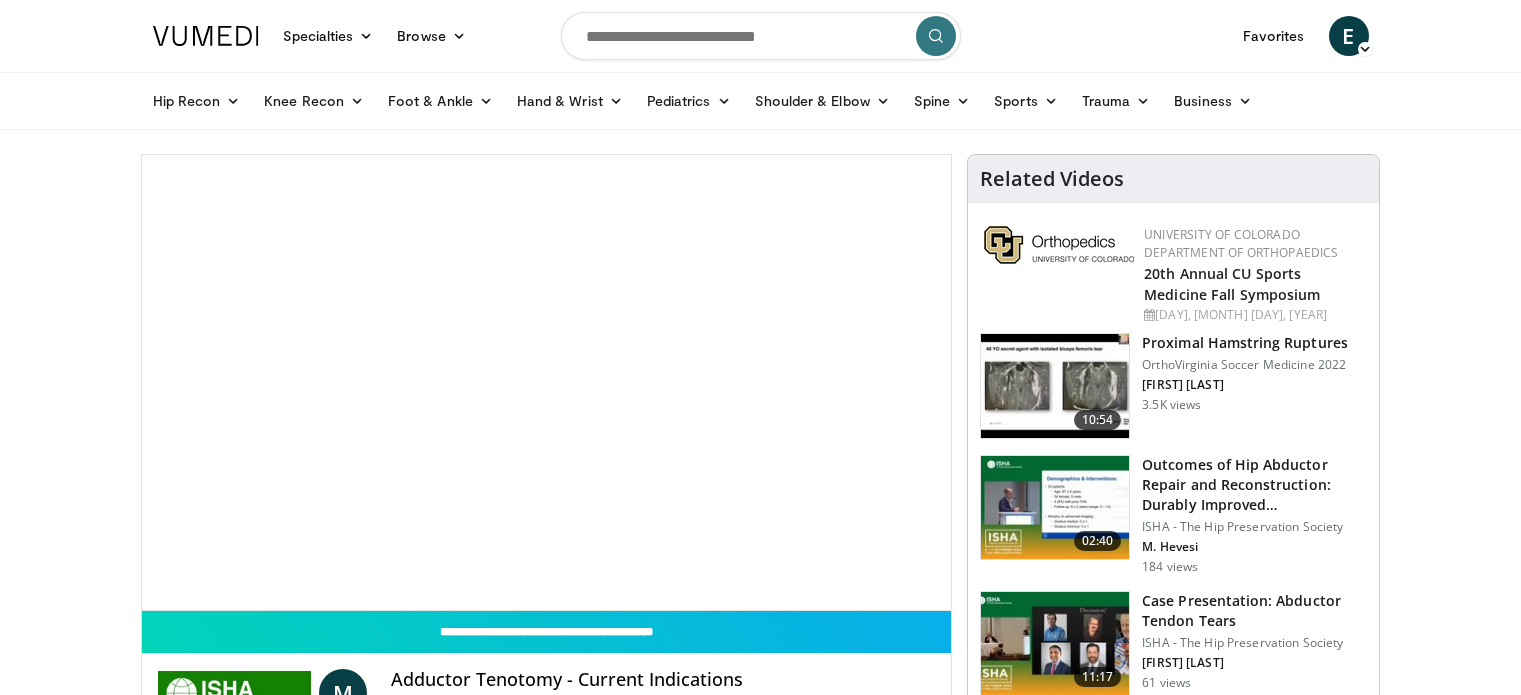 scroll, scrollTop: 0, scrollLeft: 0, axis: both 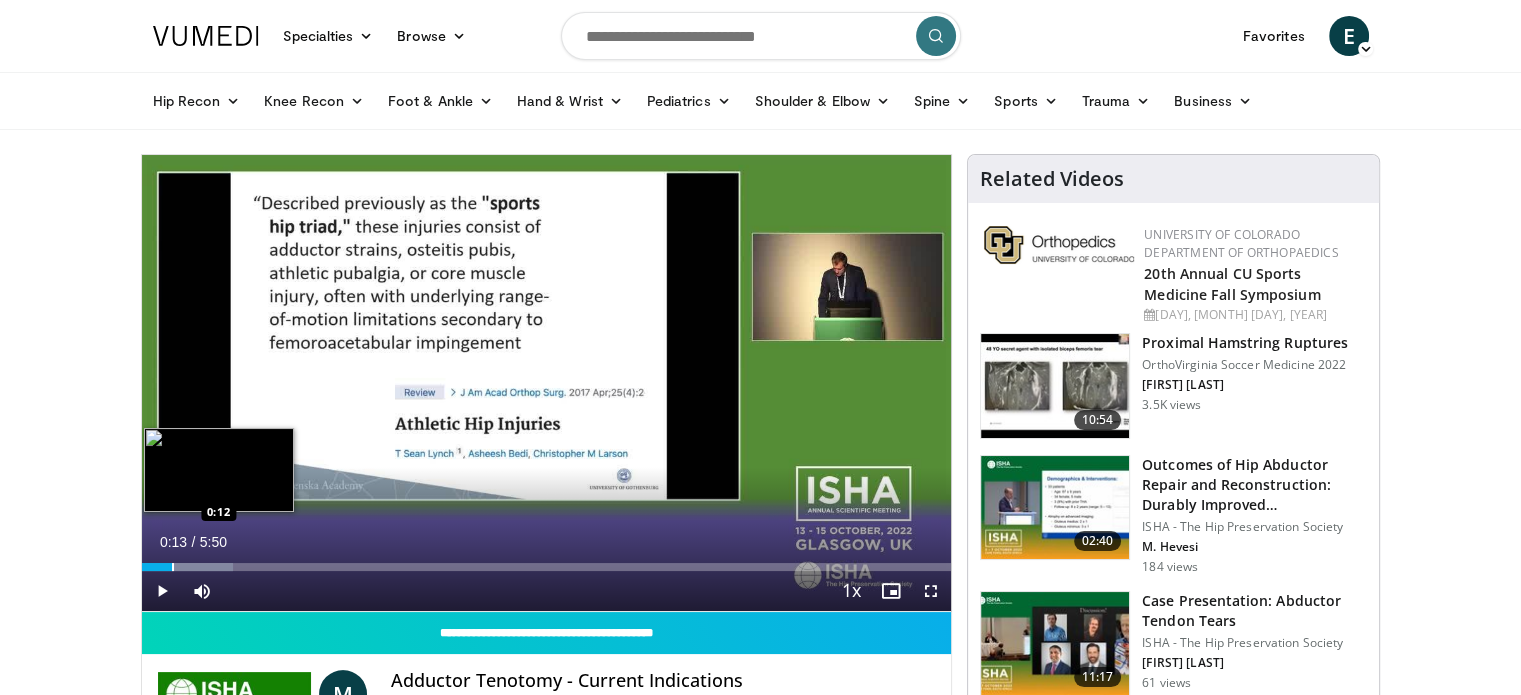 click at bounding box center (173, 567) 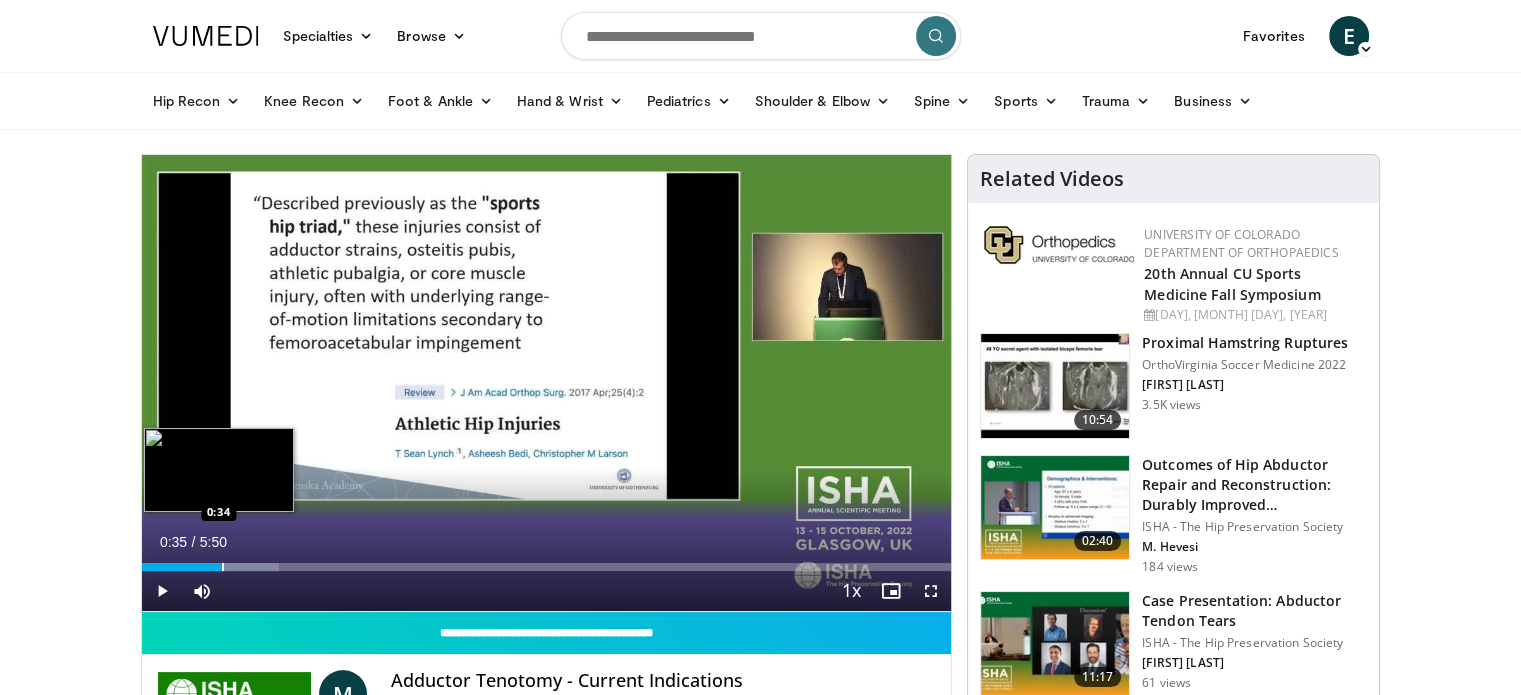 click on "Loaded :  16.95% 0:35 0:34" at bounding box center [547, 561] 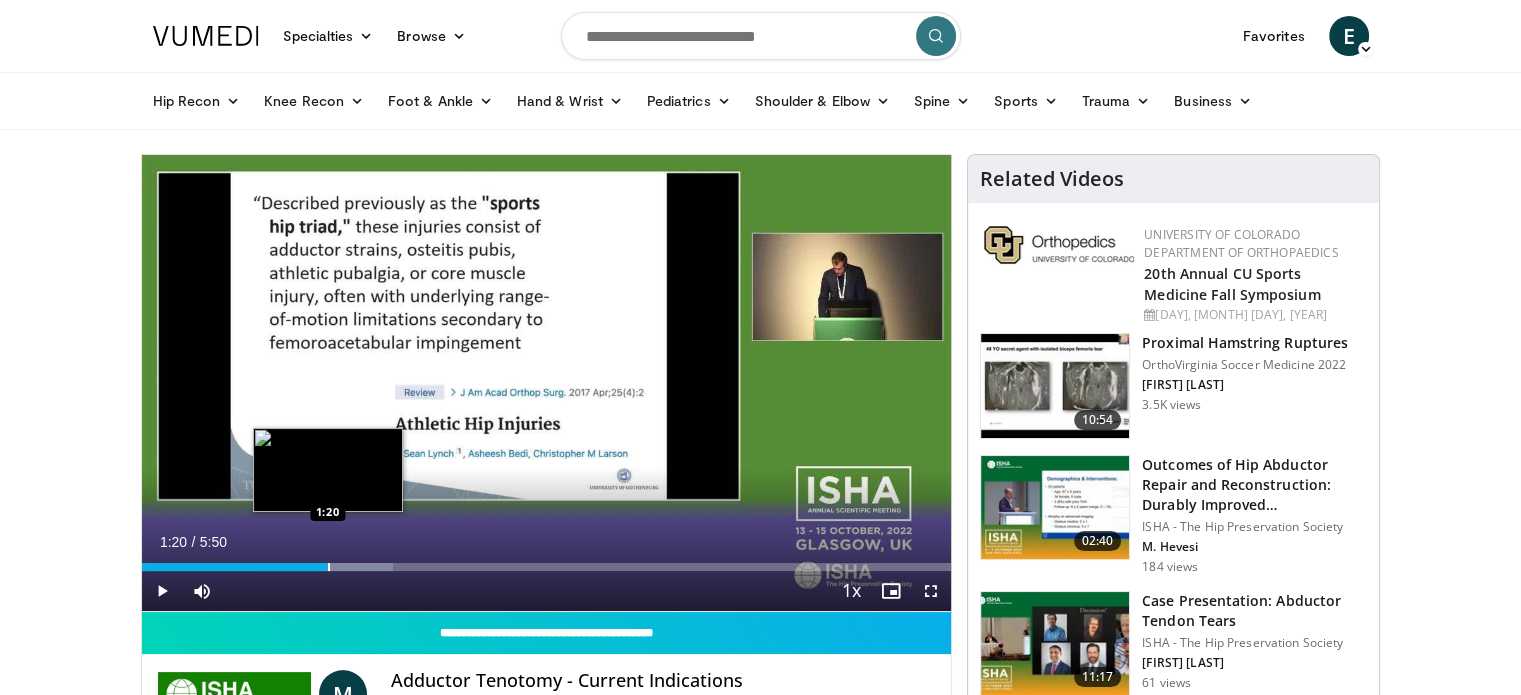 click on "Loaded :  31.08% 0:47 1:20" at bounding box center (547, 567) 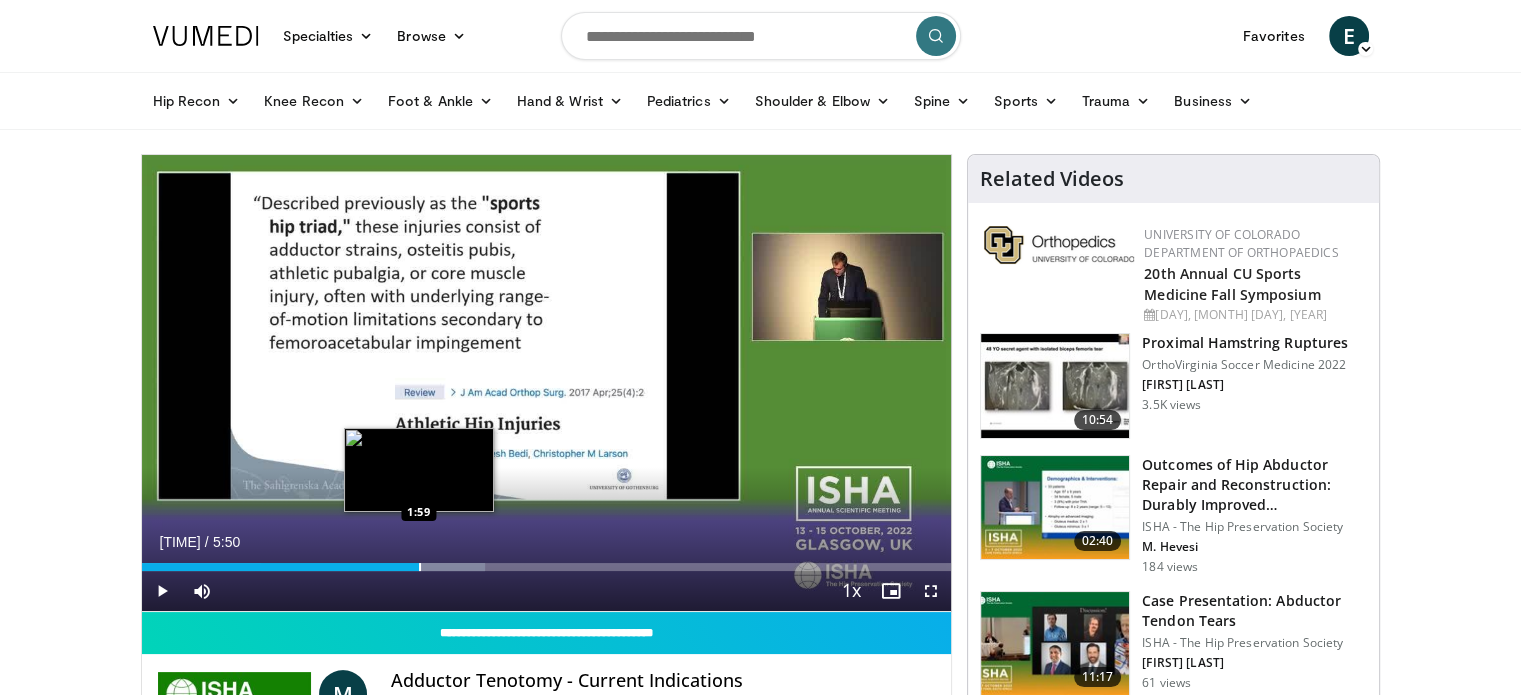 click on "Loaded :  42.39% 1:21 1:59" at bounding box center (547, 561) 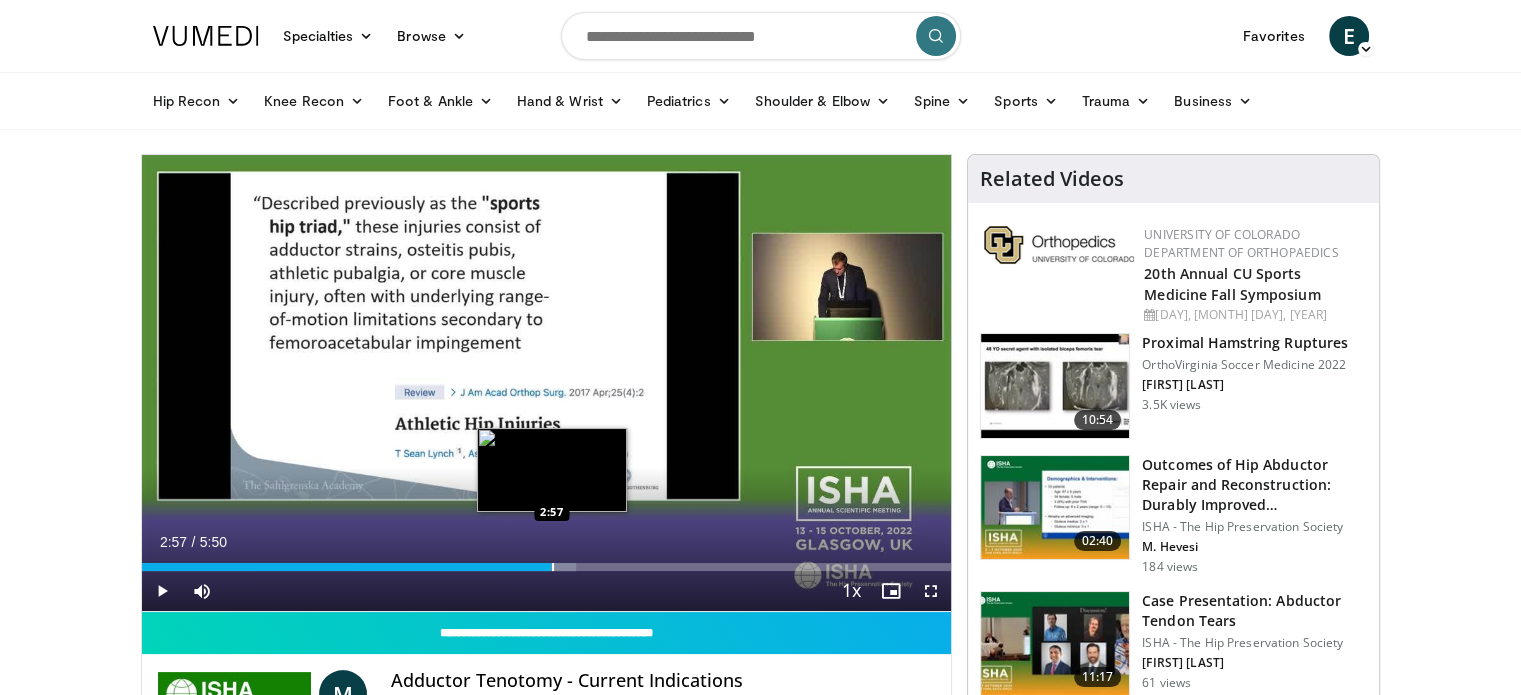 click at bounding box center [553, 567] 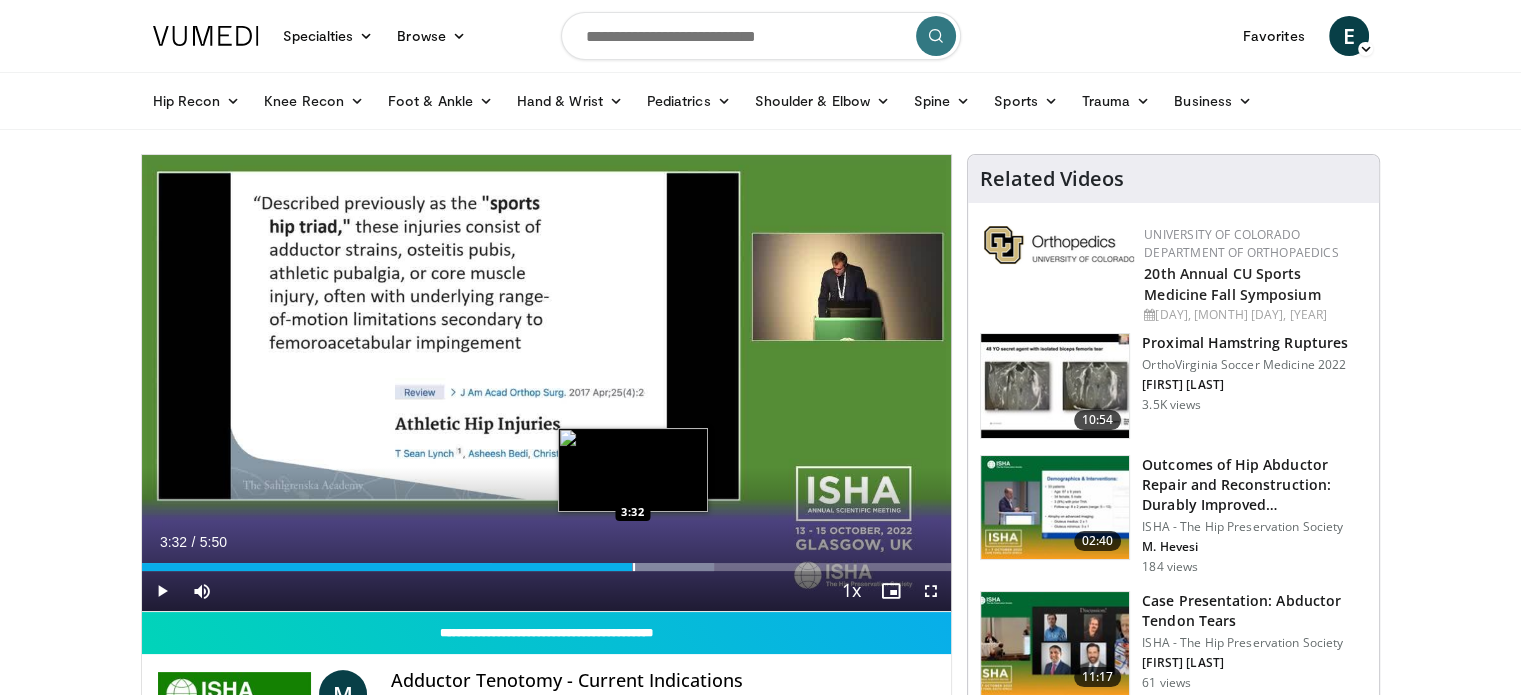 click on "Loaded :  70.67% 3:03 3:32" at bounding box center [547, 561] 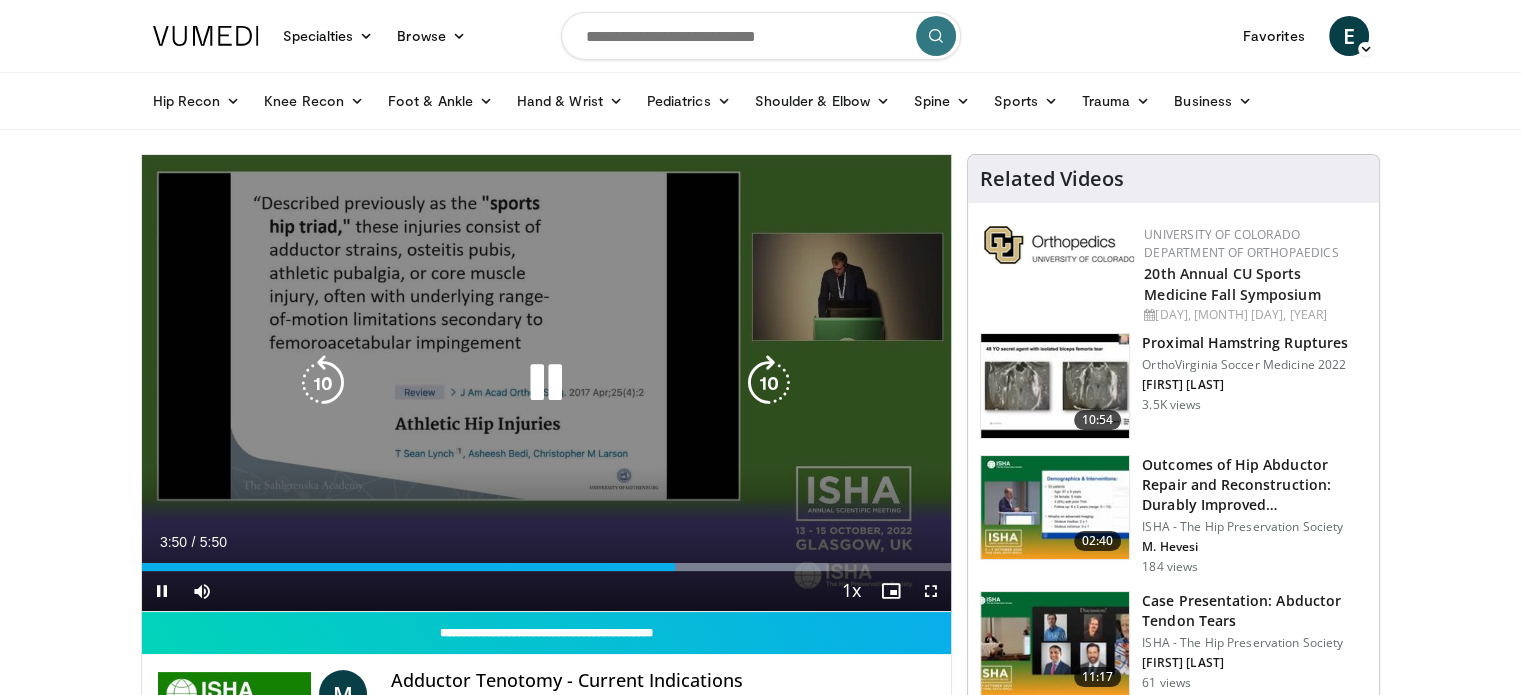 click at bounding box center [546, 383] 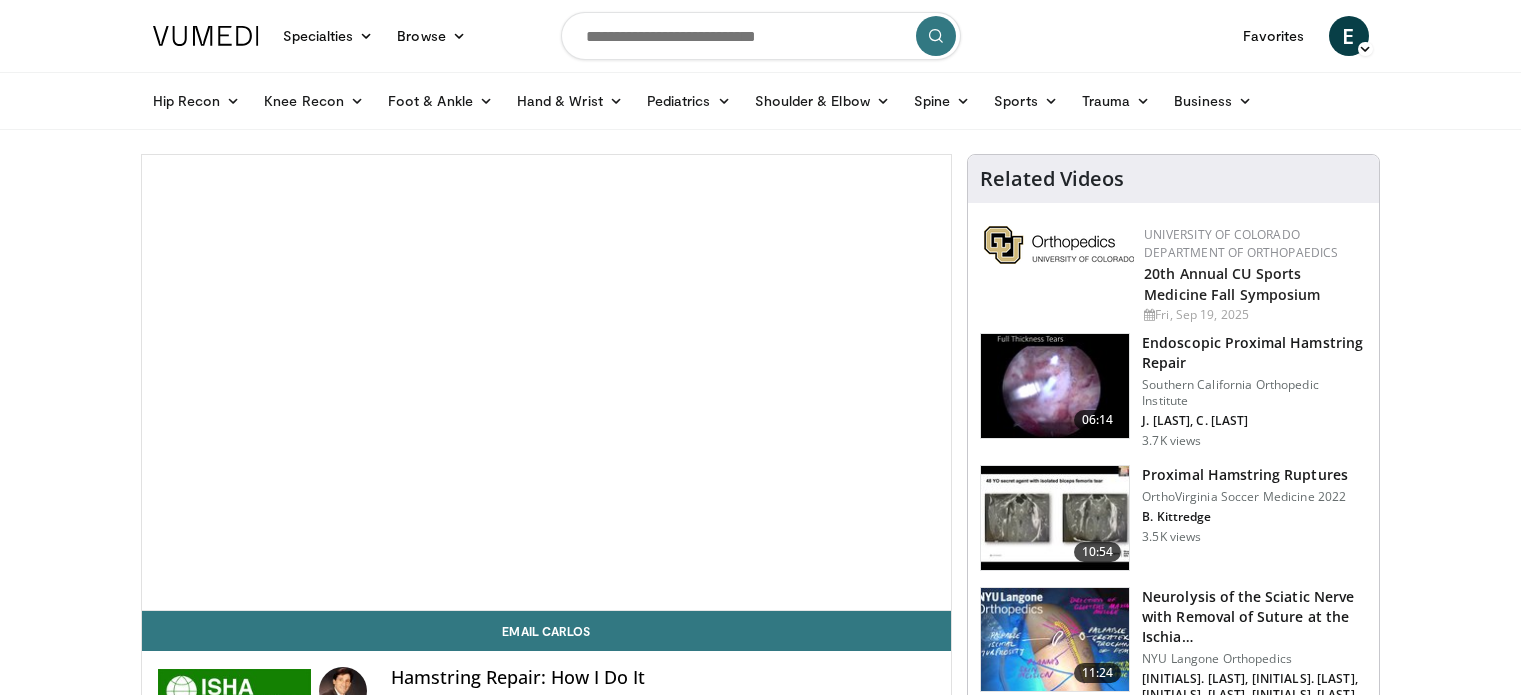scroll, scrollTop: 0, scrollLeft: 0, axis: both 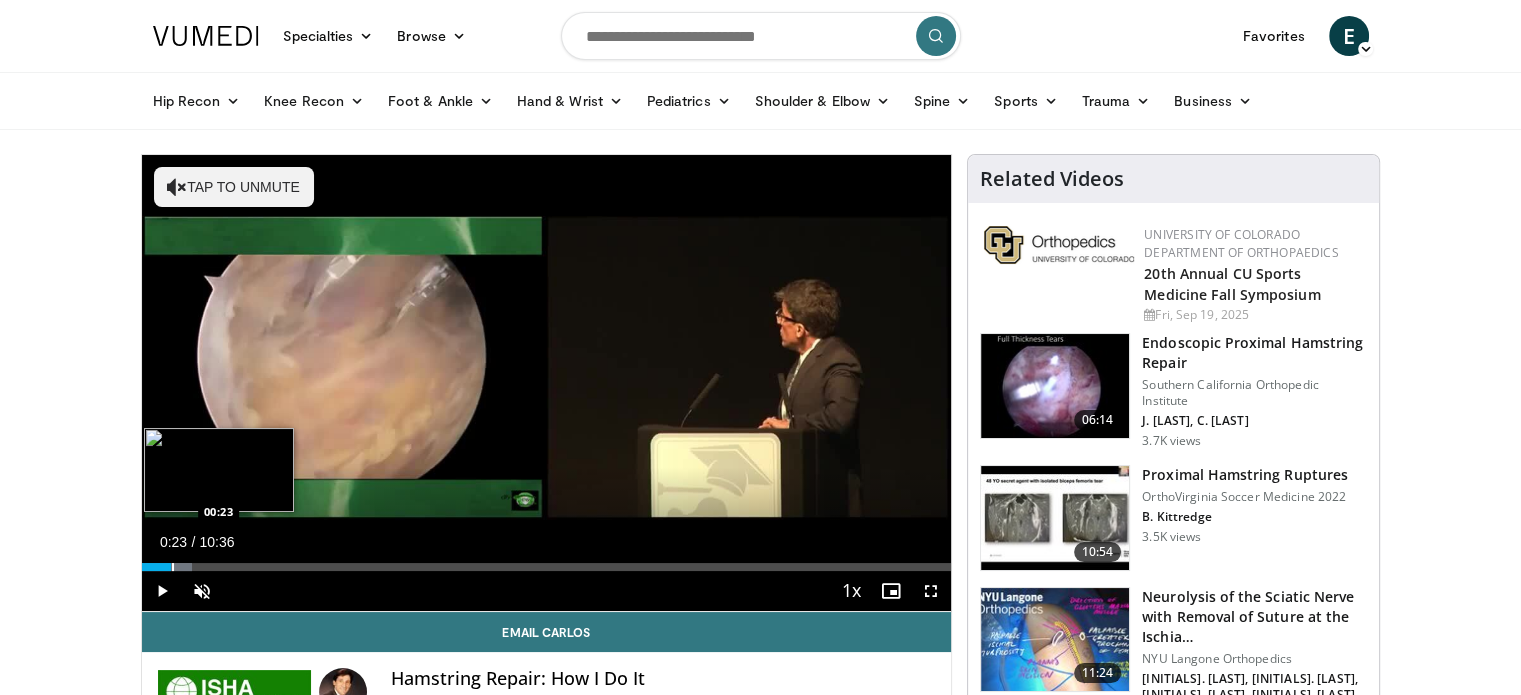 click on "Loaded :  6.23% 00:02 00:23" at bounding box center [547, 561] 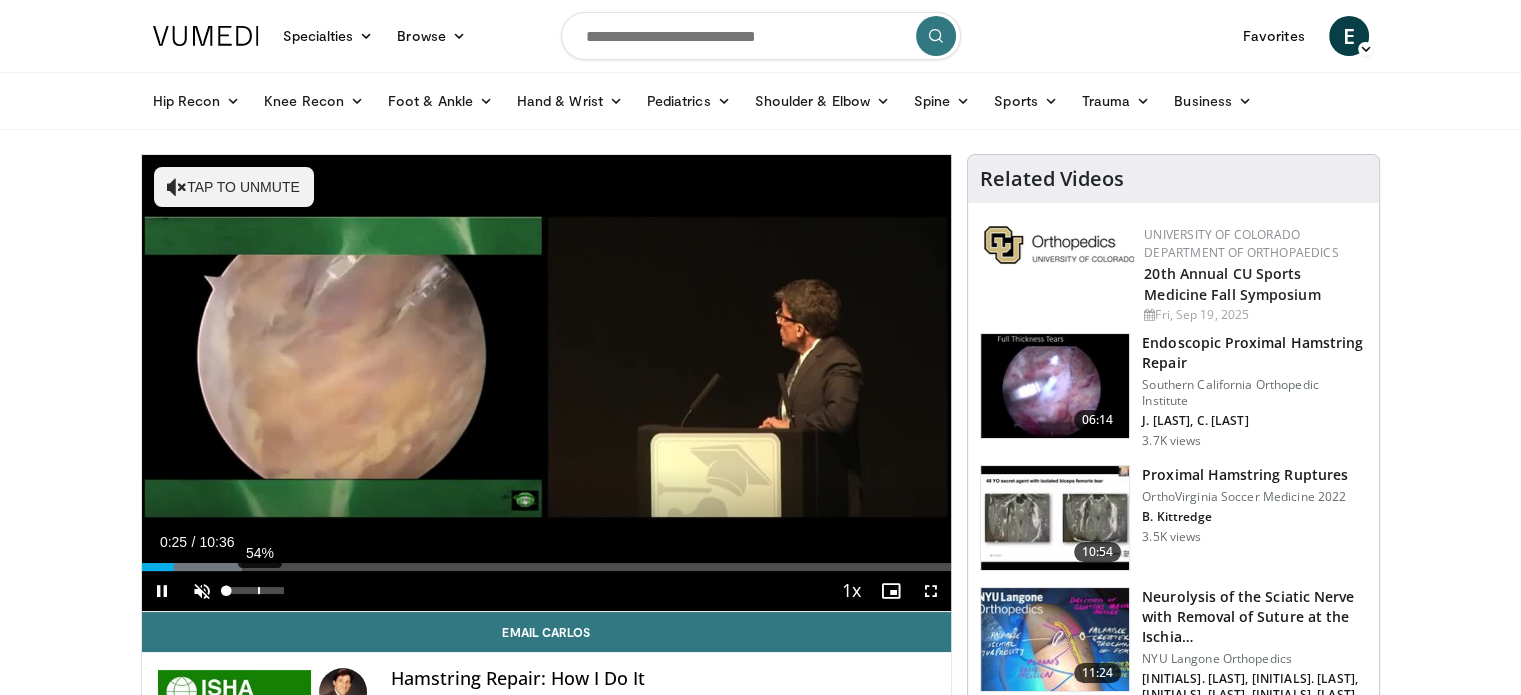 click on "54%" at bounding box center [256, 591] 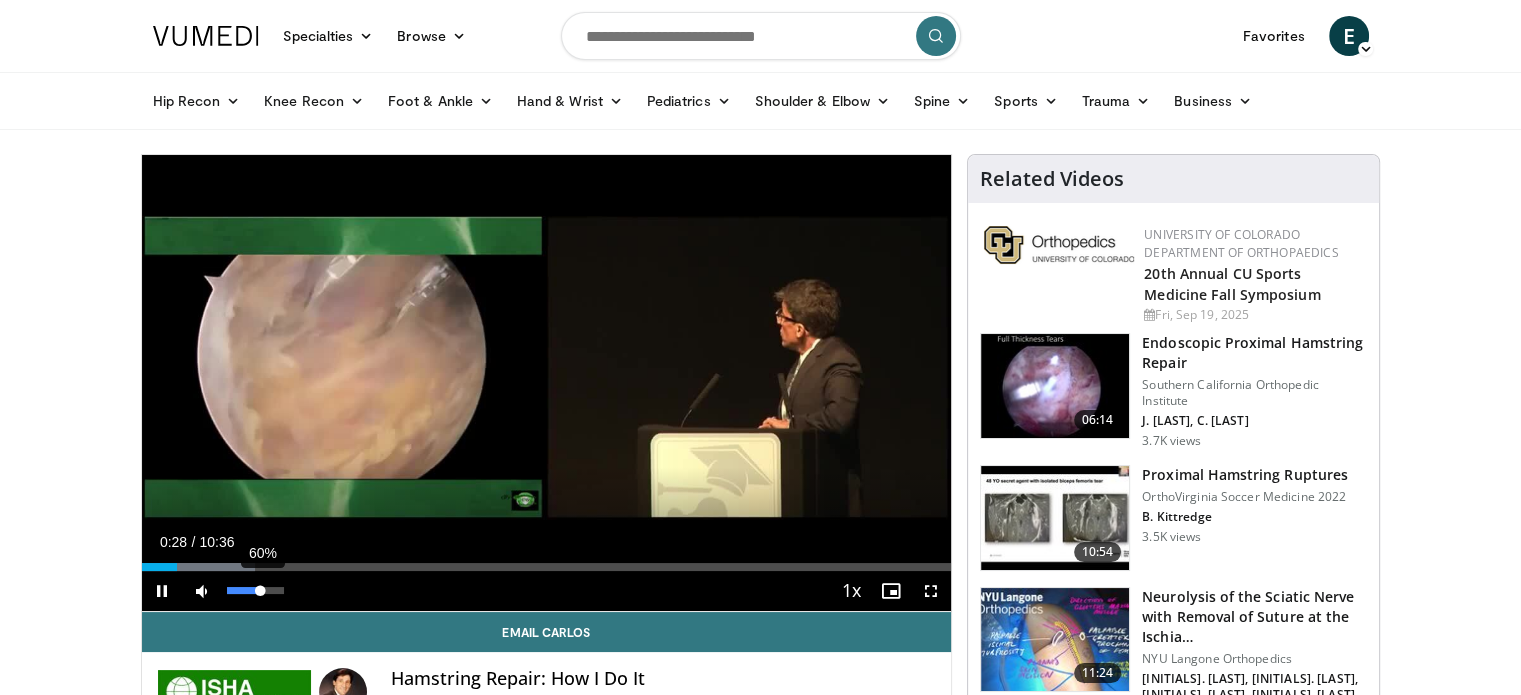 click on "60%" at bounding box center (255, 590) 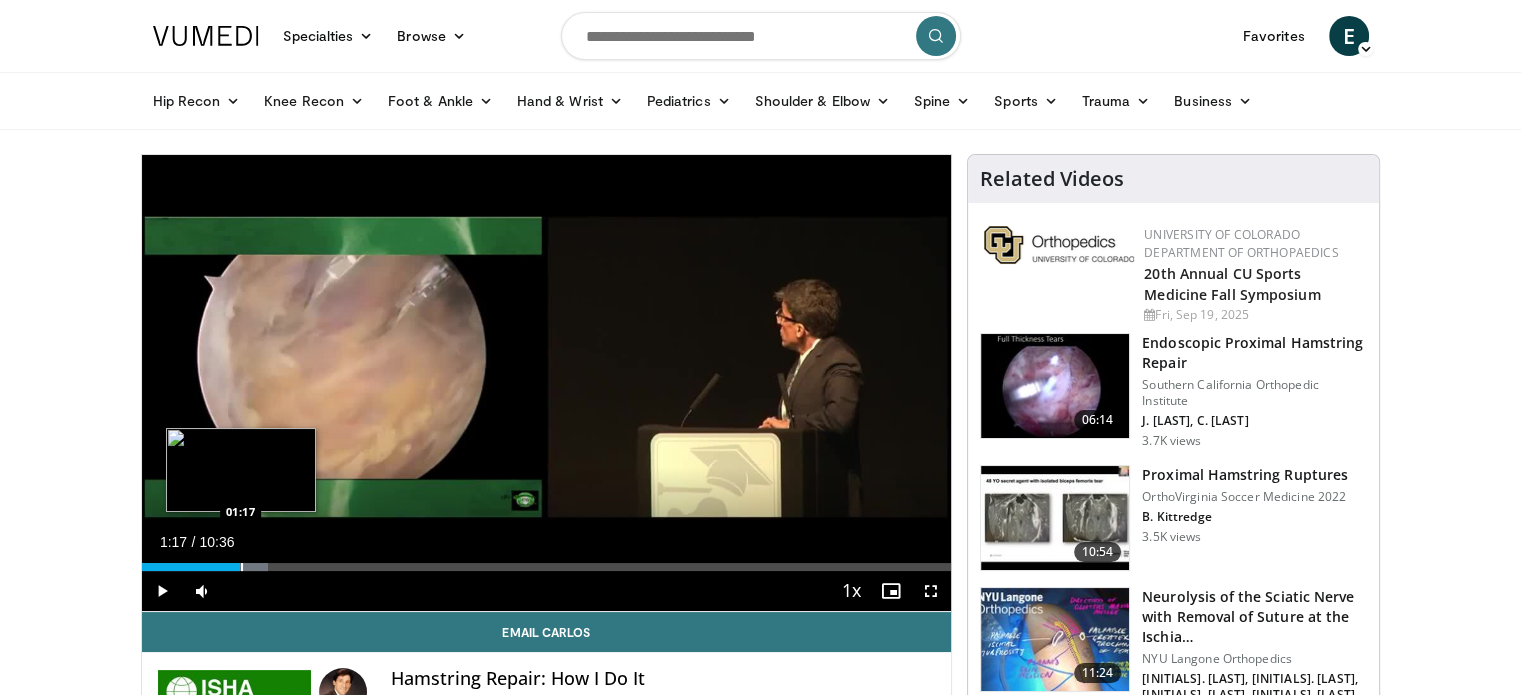 click at bounding box center (242, 567) 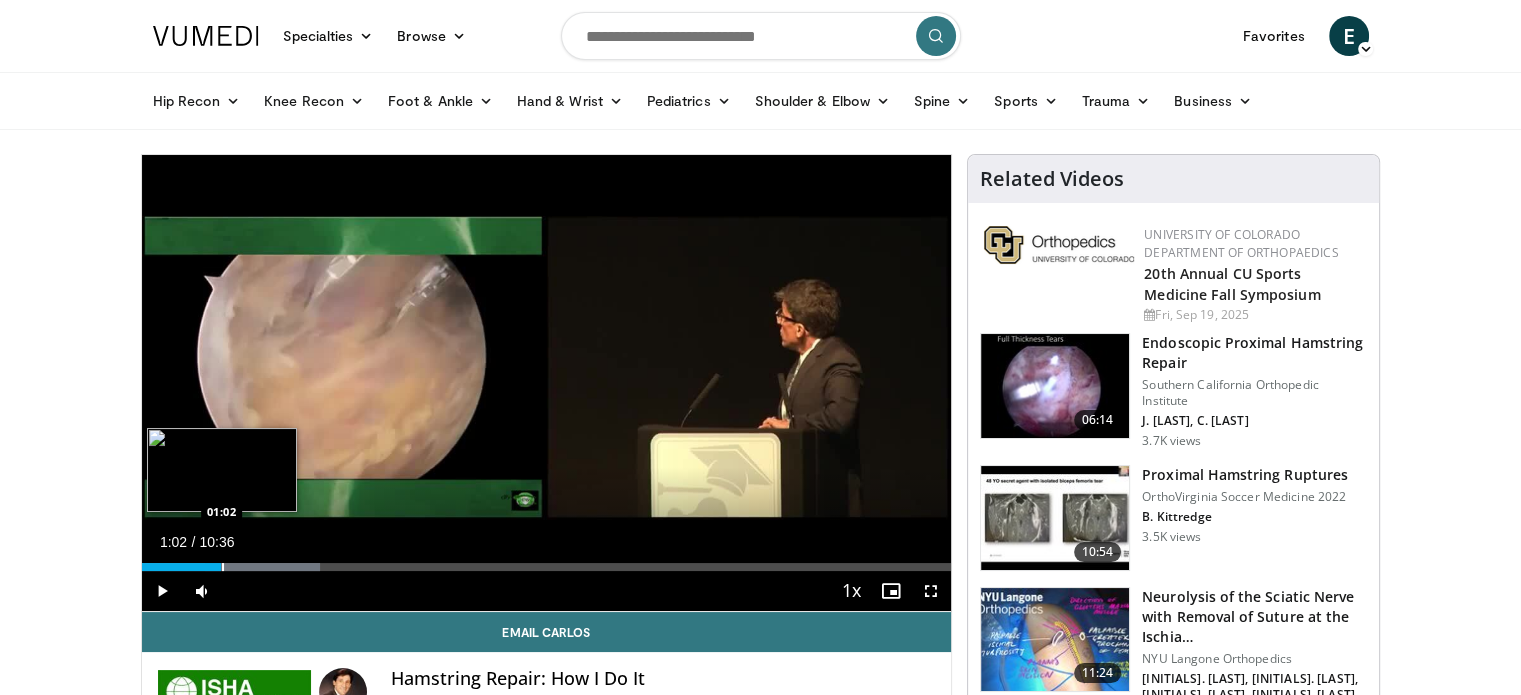 click at bounding box center (223, 567) 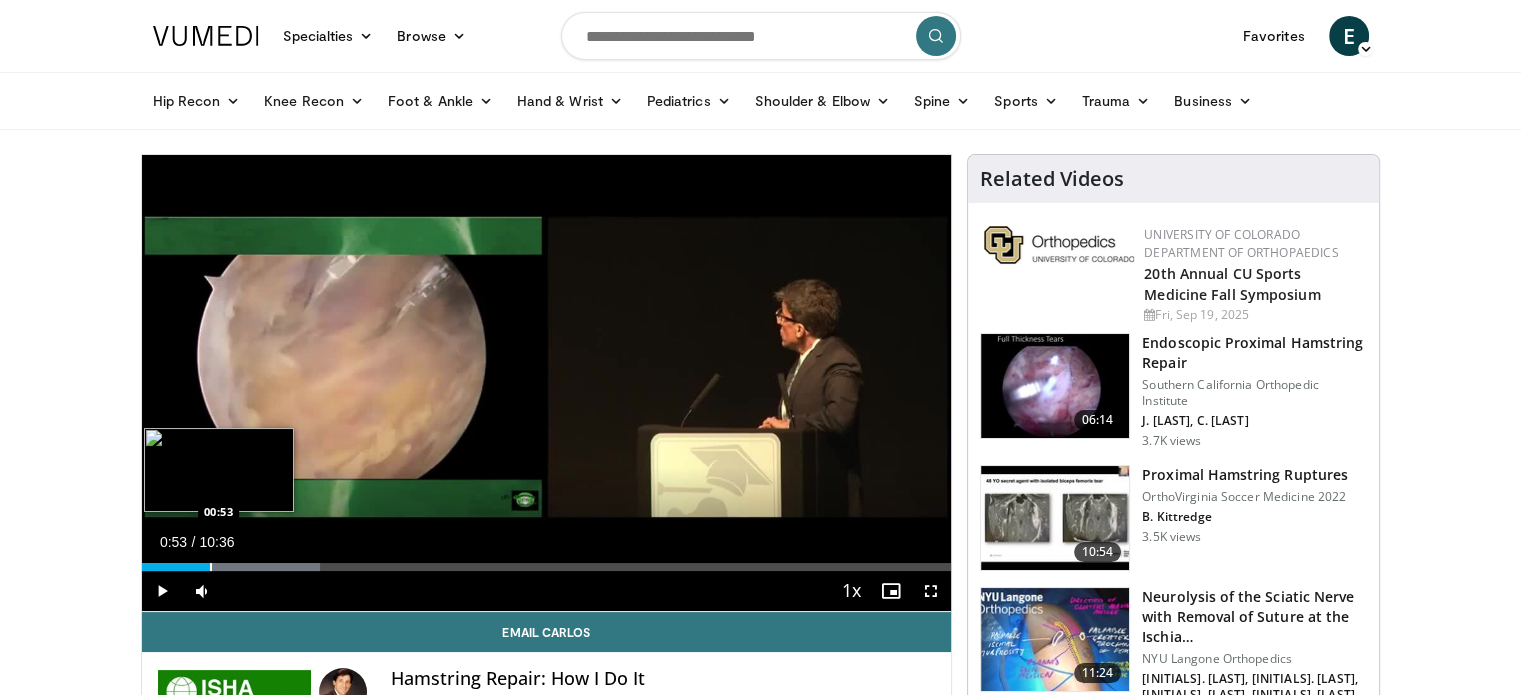 click at bounding box center (211, 567) 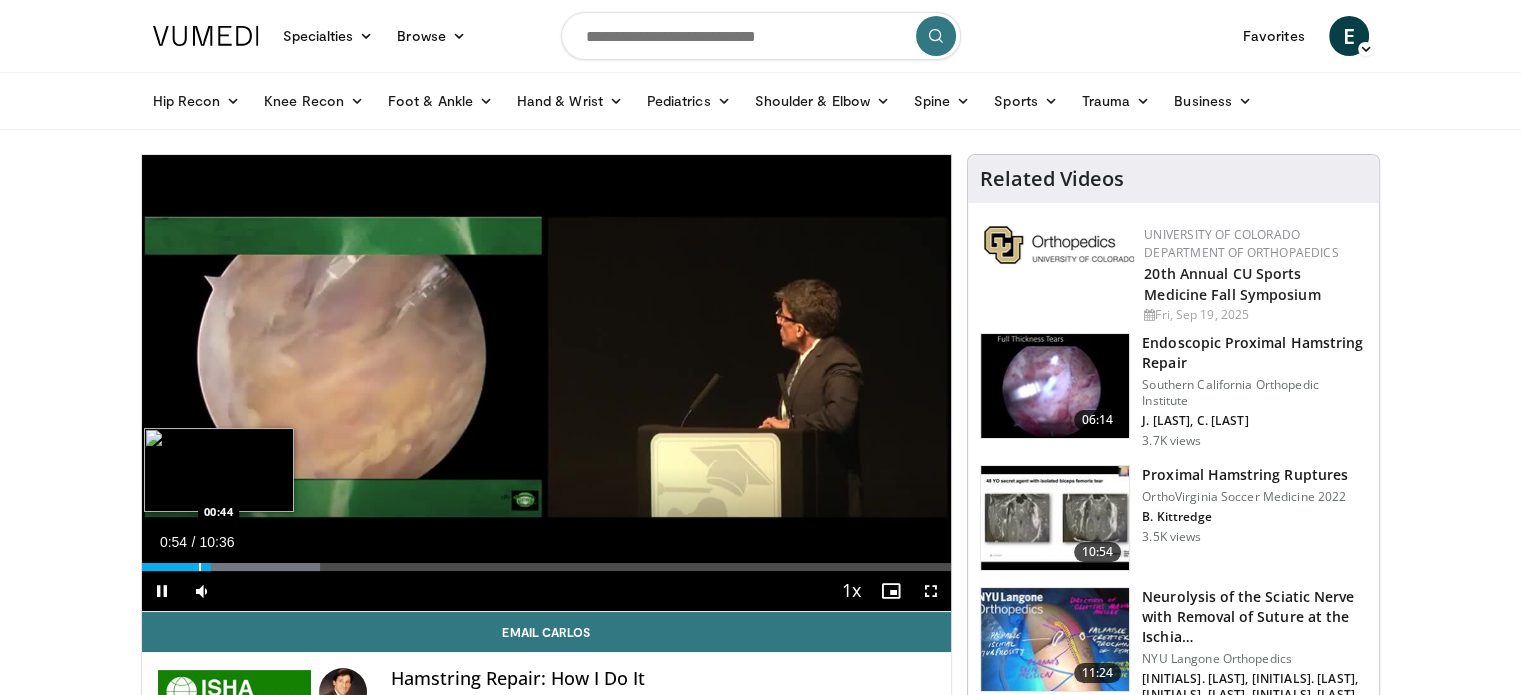 click at bounding box center (200, 567) 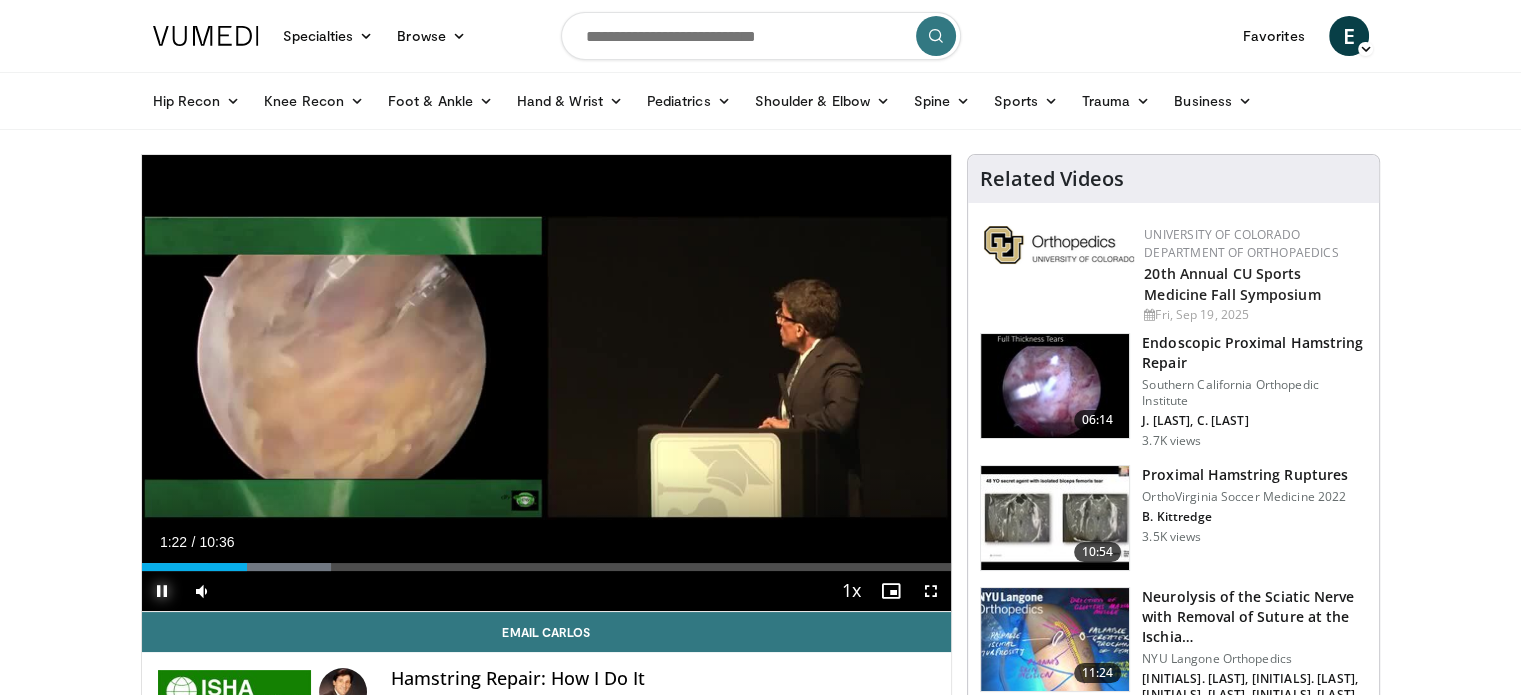 click at bounding box center (162, 591) 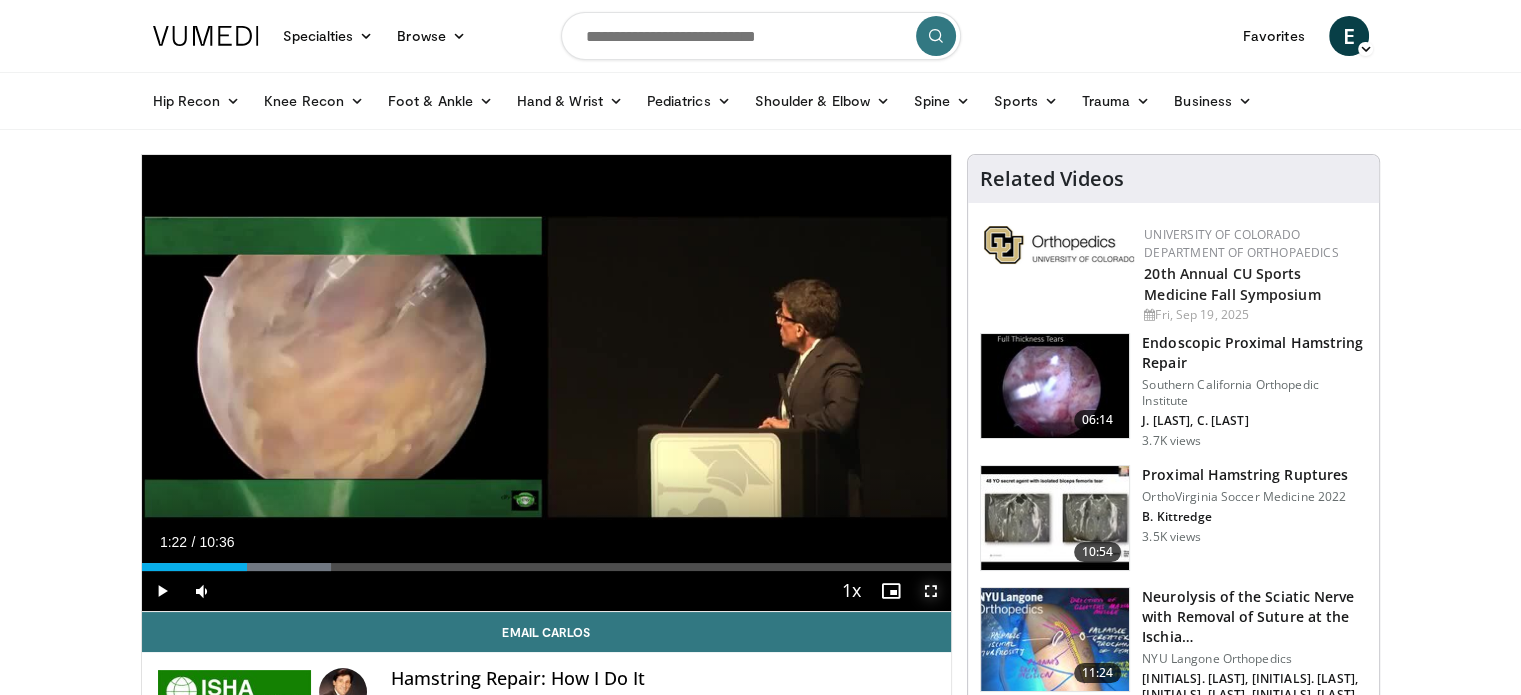 click at bounding box center [931, 591] 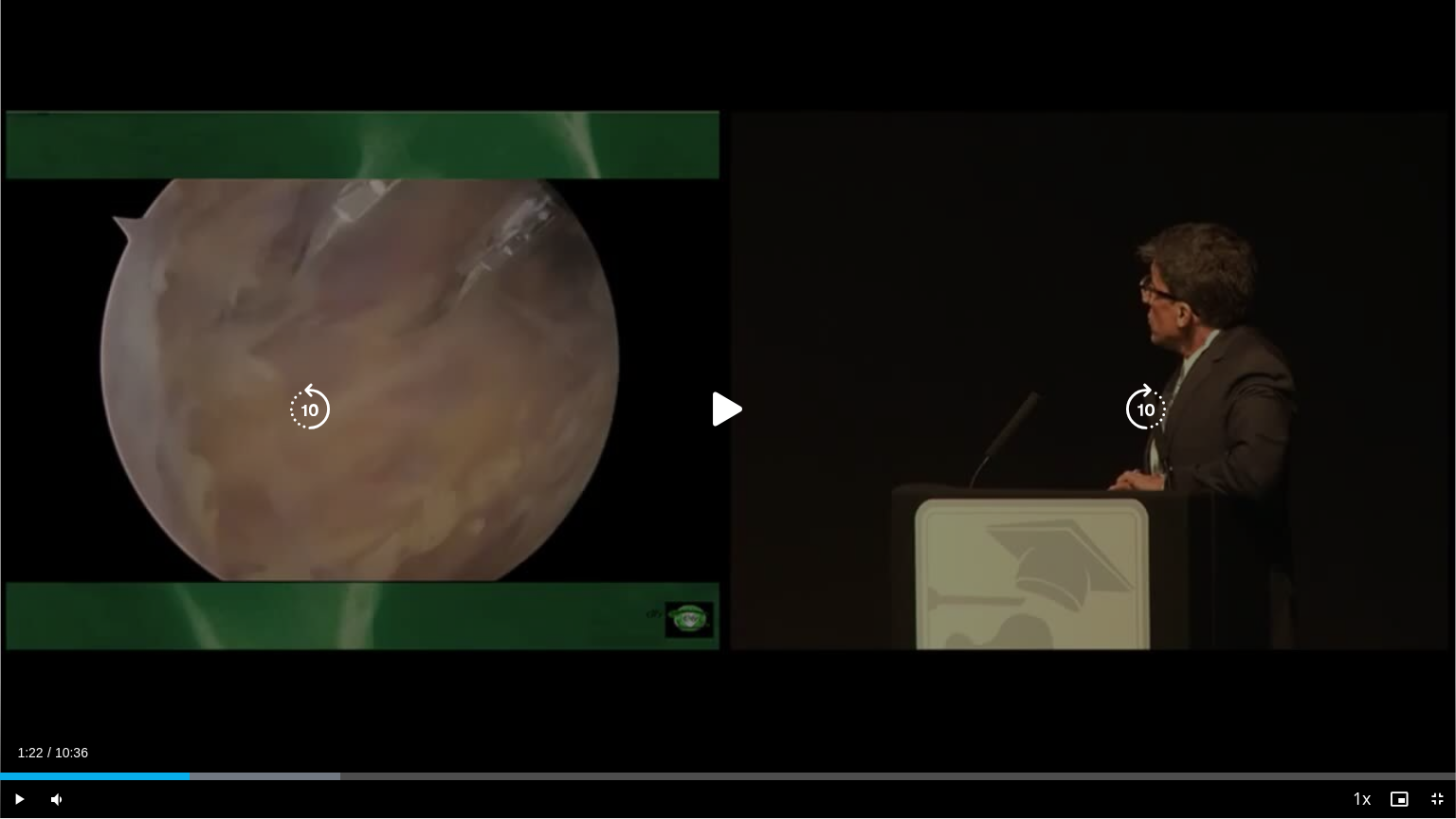 click at bounding box center [728, 410] 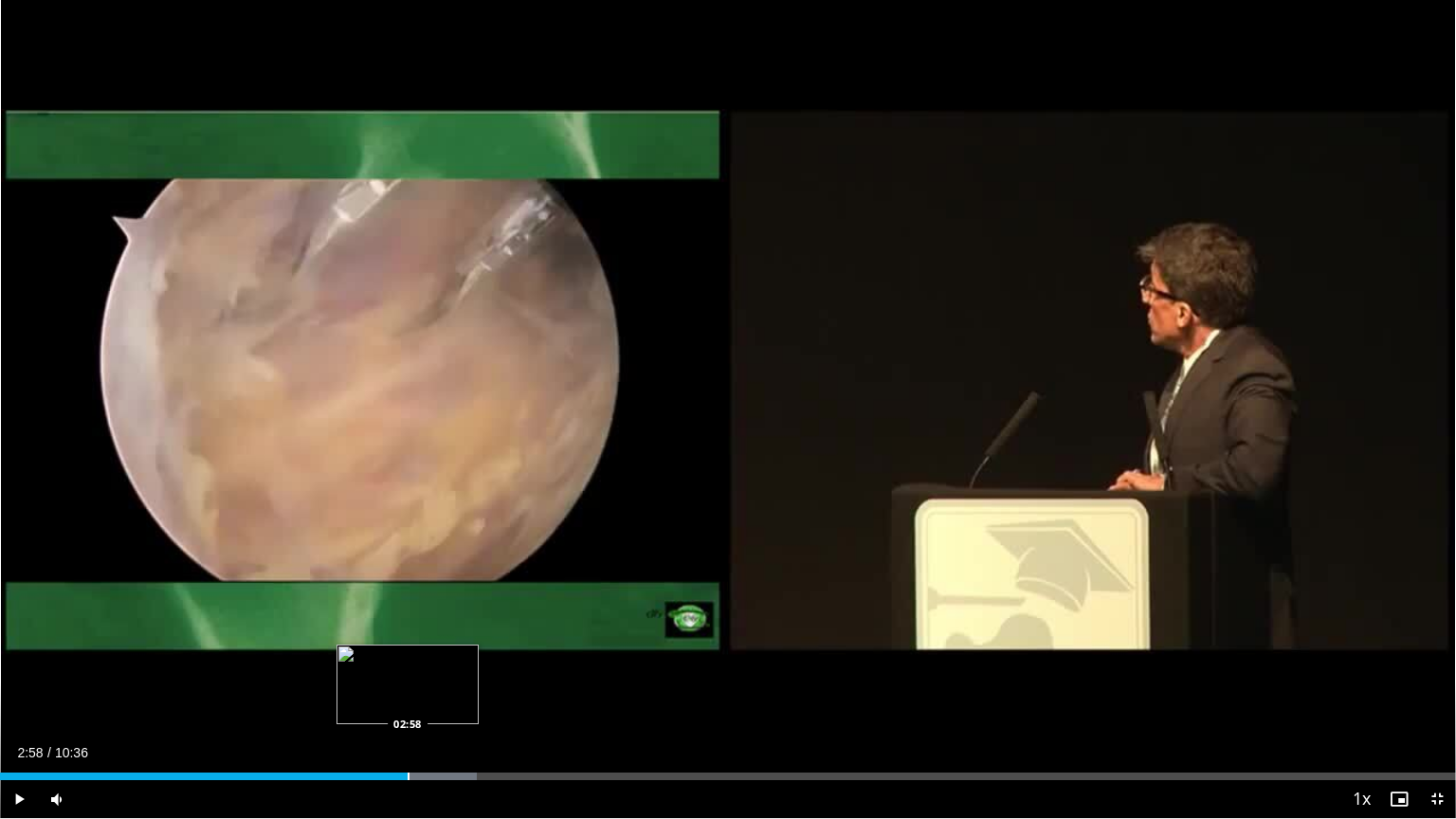 click on "Loaded :  32.74% 02:27 02:58" at bounding box center (728, 776) 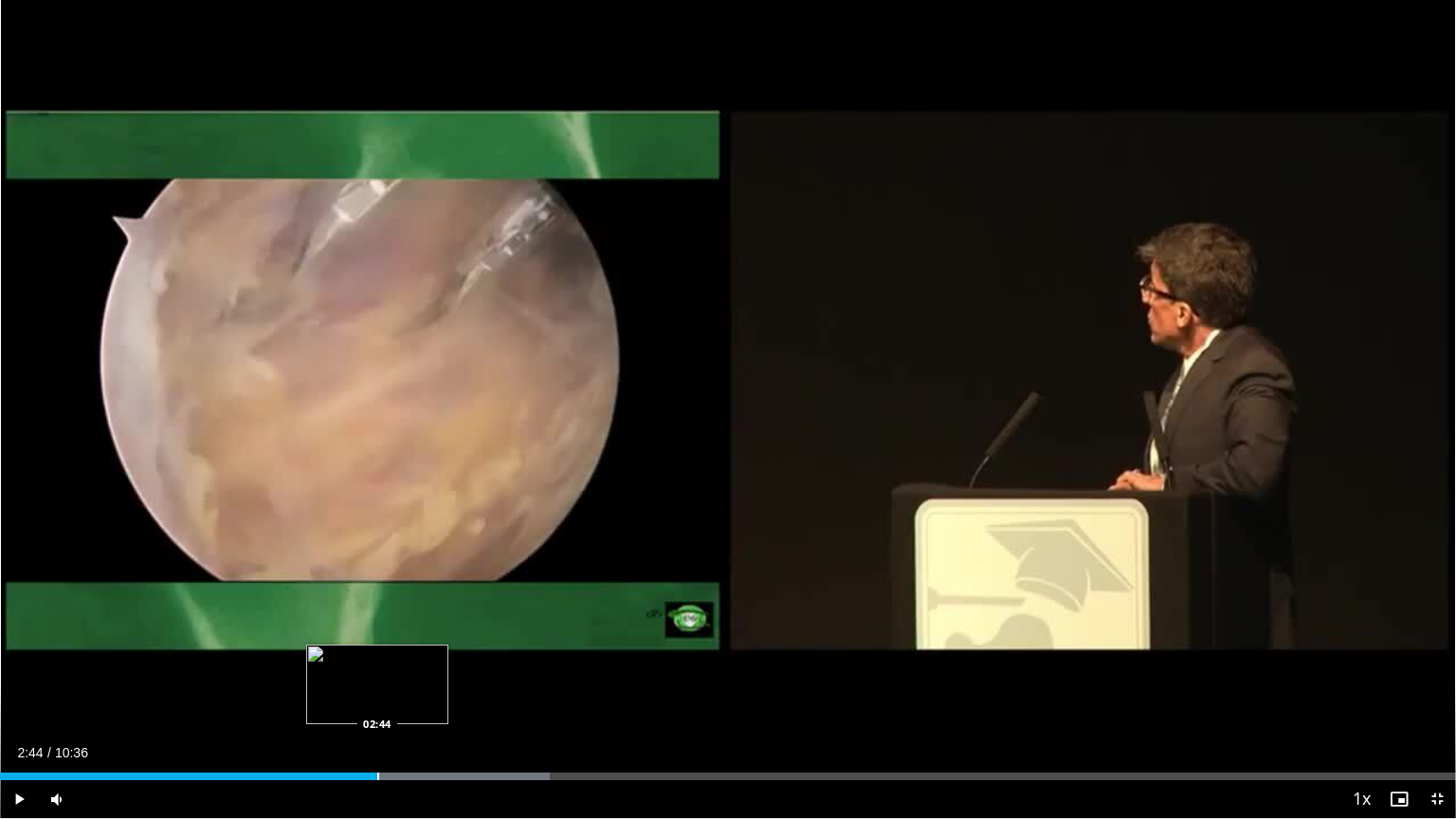 click at bounding box center (378, 776) 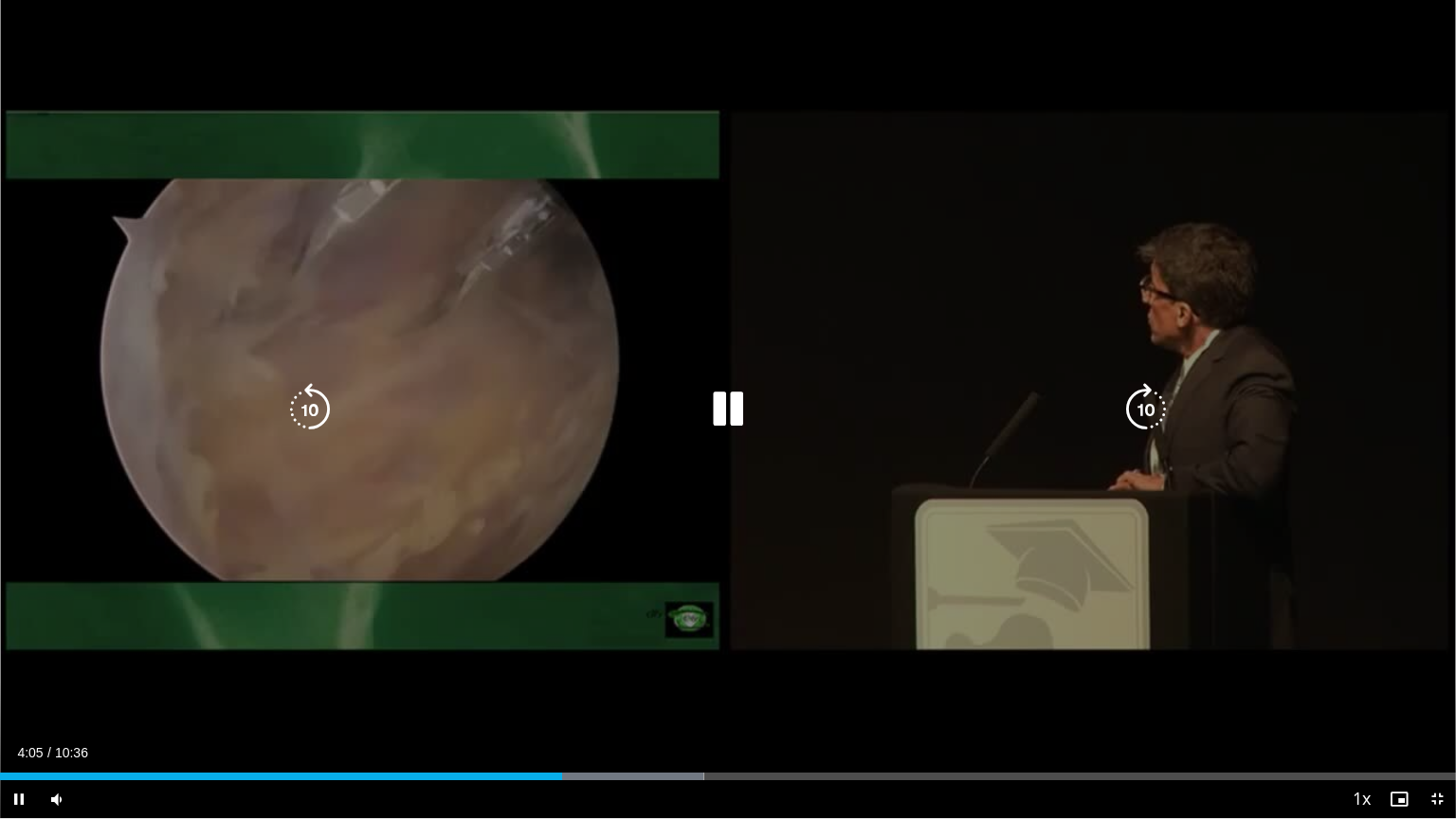 click at bounding box center [728, 410] 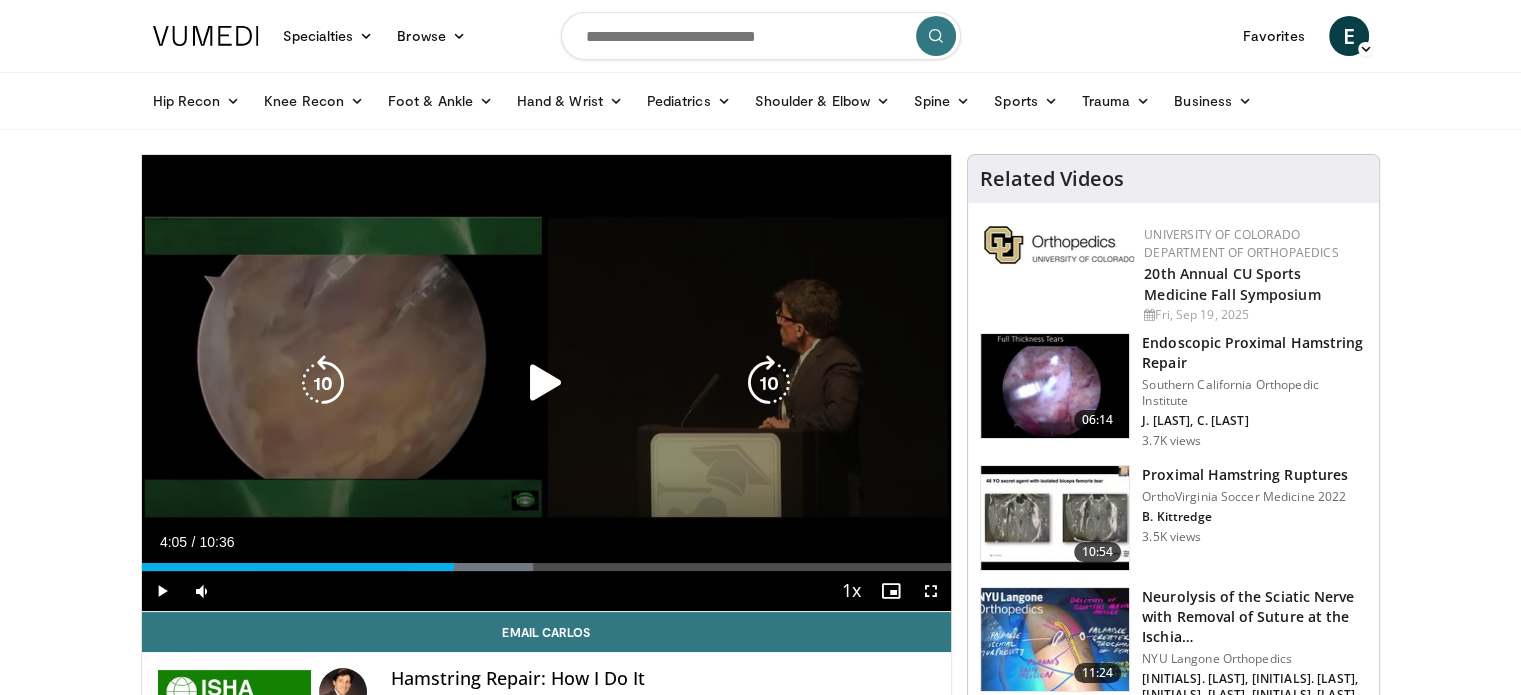 click on "10 seconds
Tap to unmute" at bounding box center [547, 383] 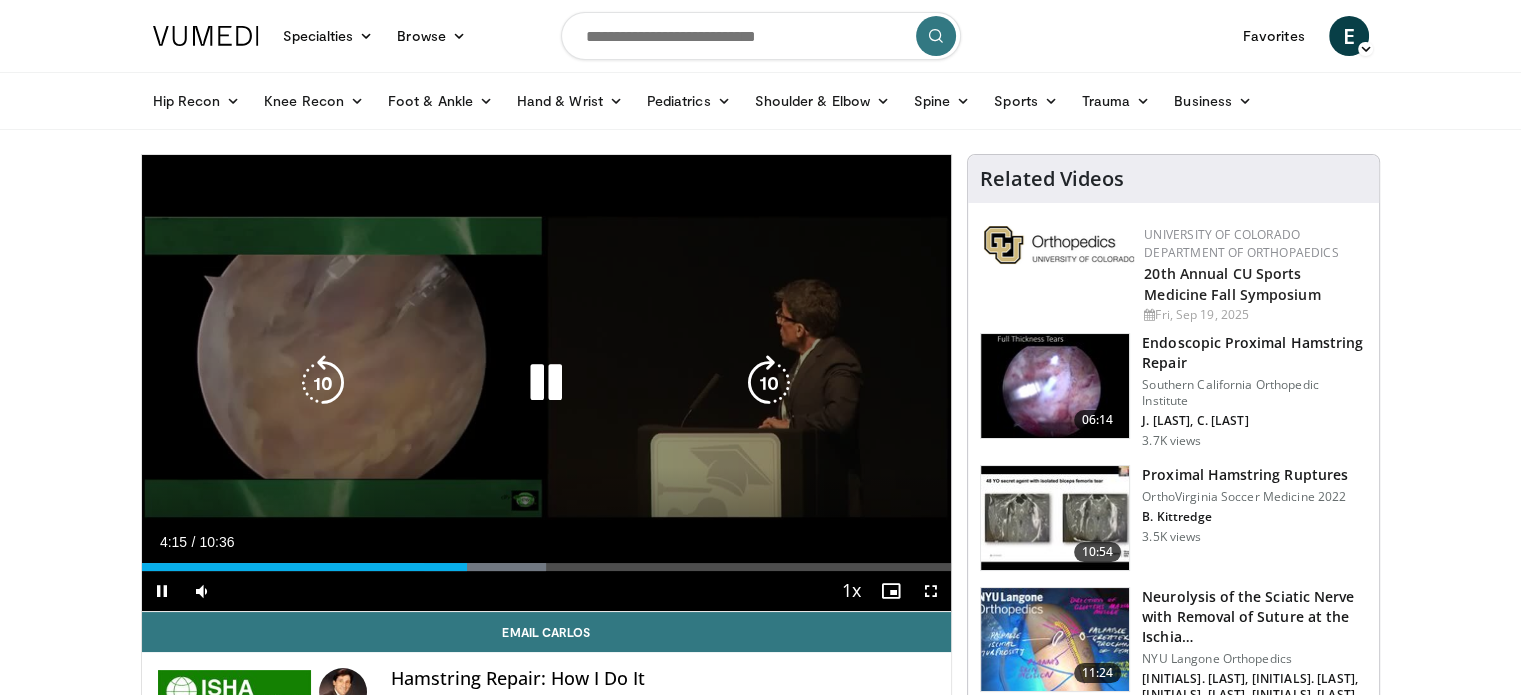 click at bounding box center [546, 383] 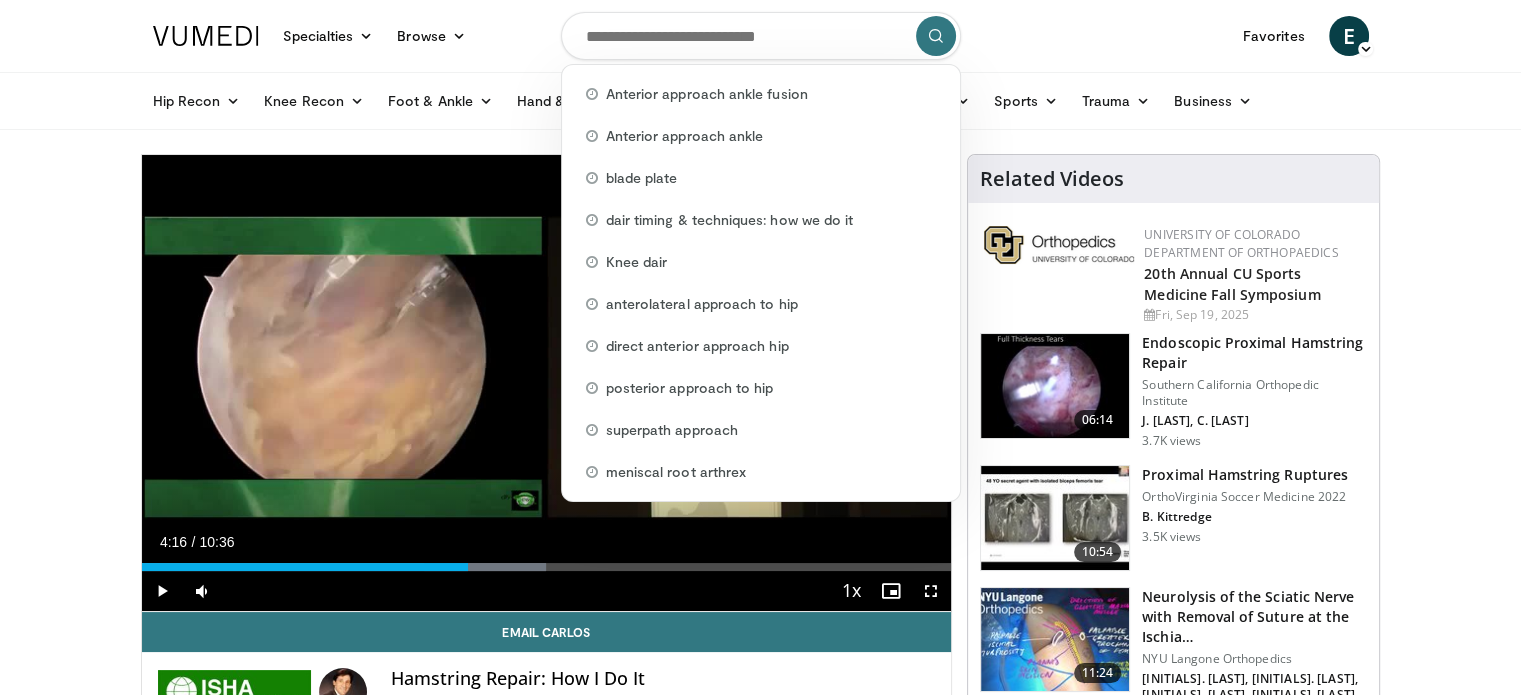 click at bounding box center [761, 36] 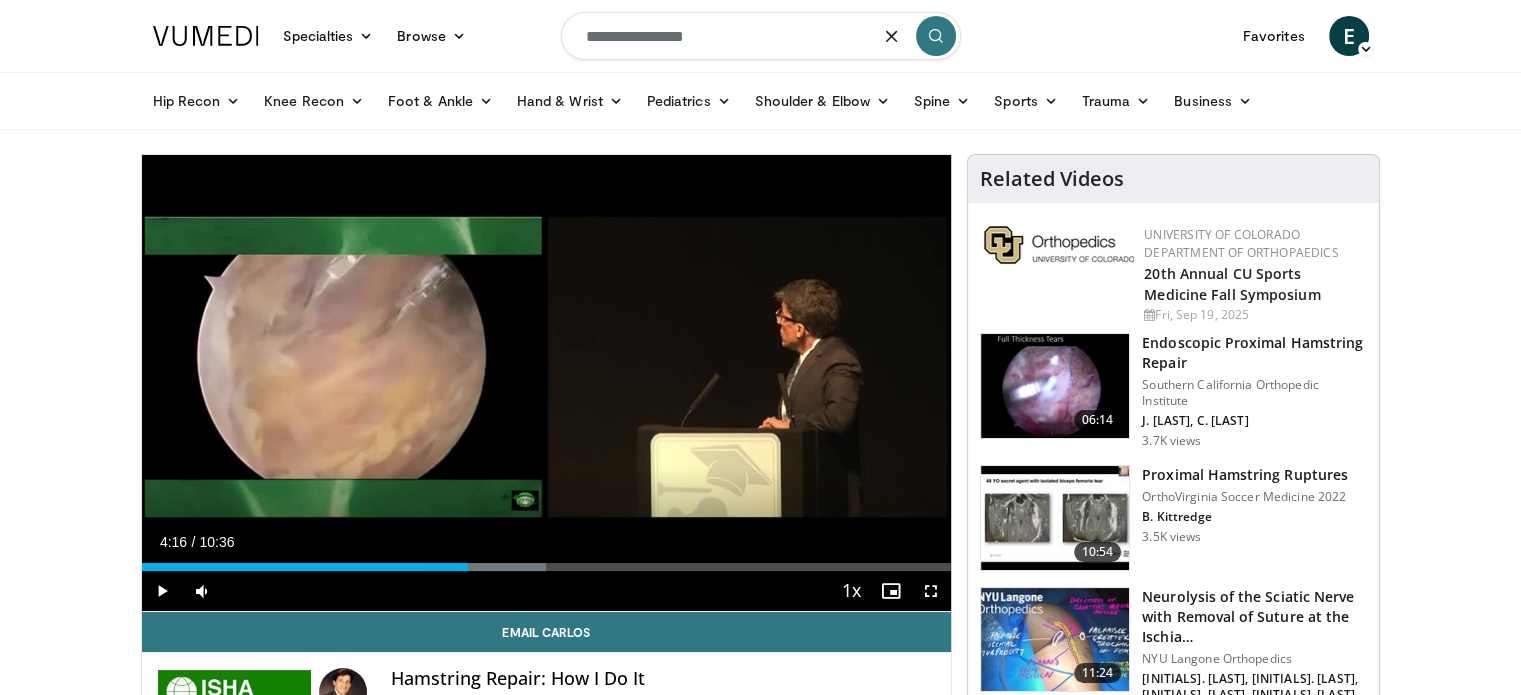 type on "**********" 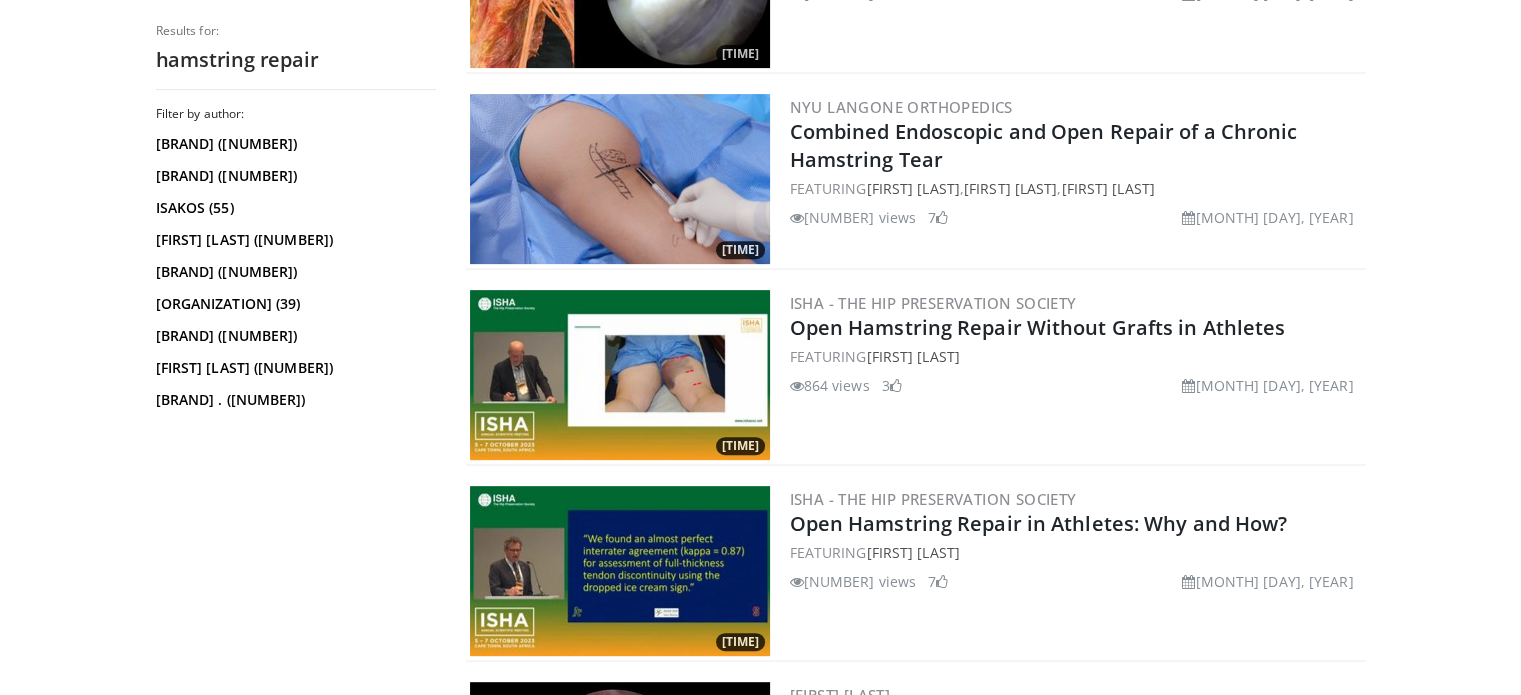 scroll, scrollTop: 760, scrollLeft: 0, axis: vertical 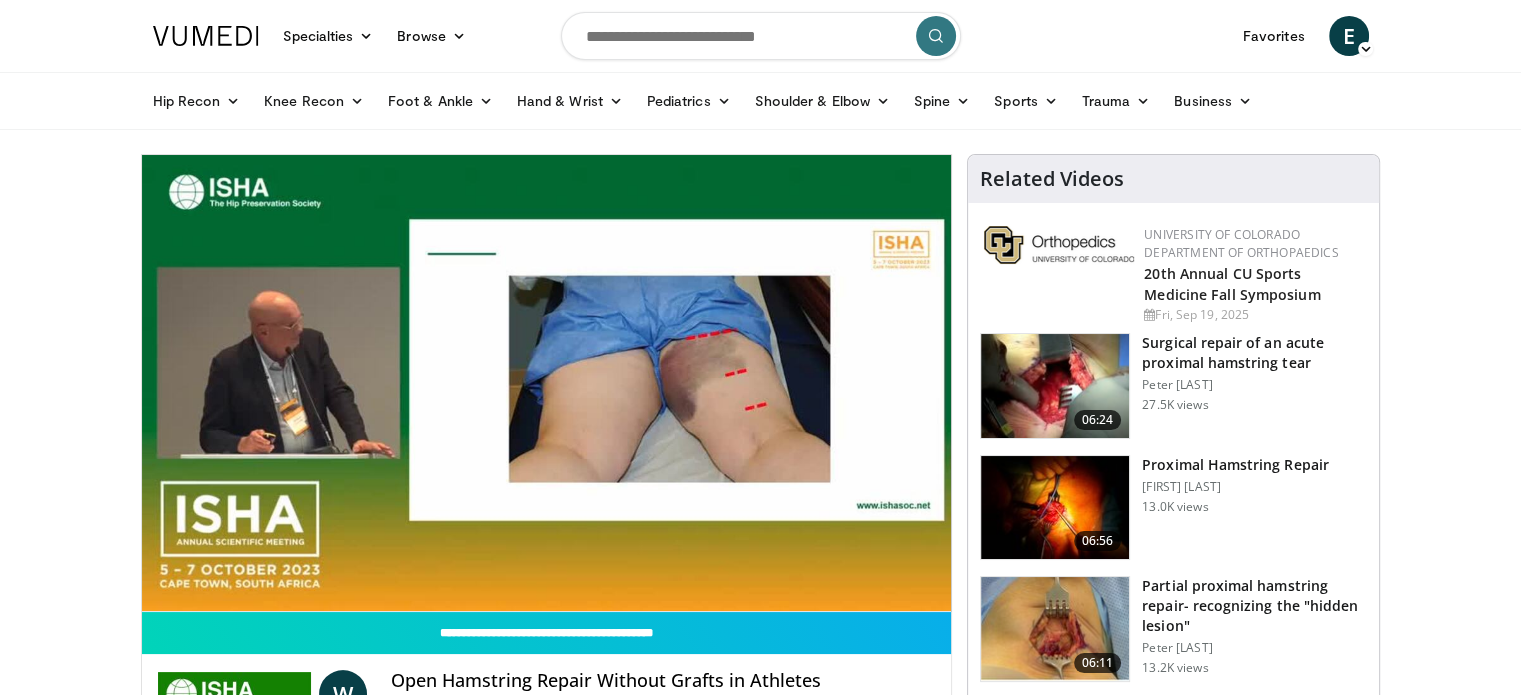 click on "**********" at bounding box center [547, 383] 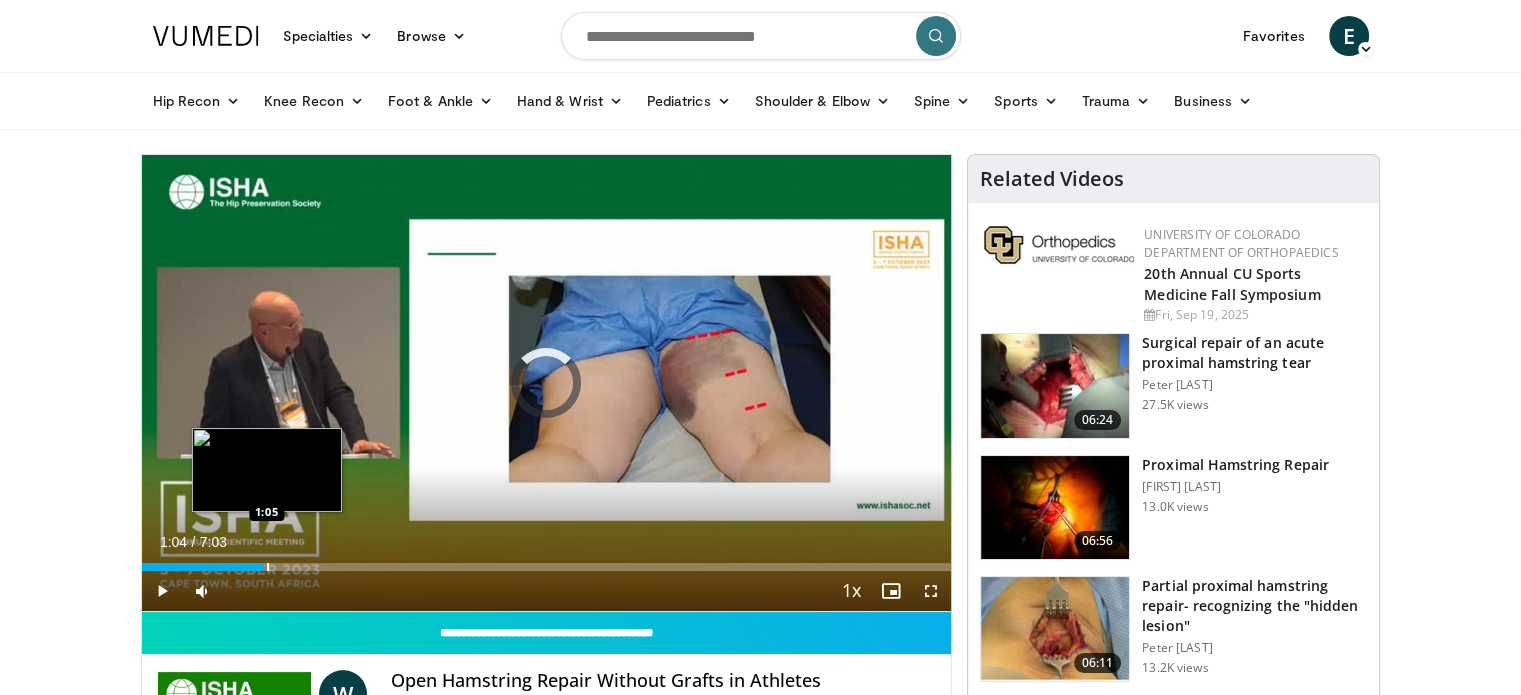 click on "Loaded :  0.00% 0:07 1:05" at bounding box center (547, 567) 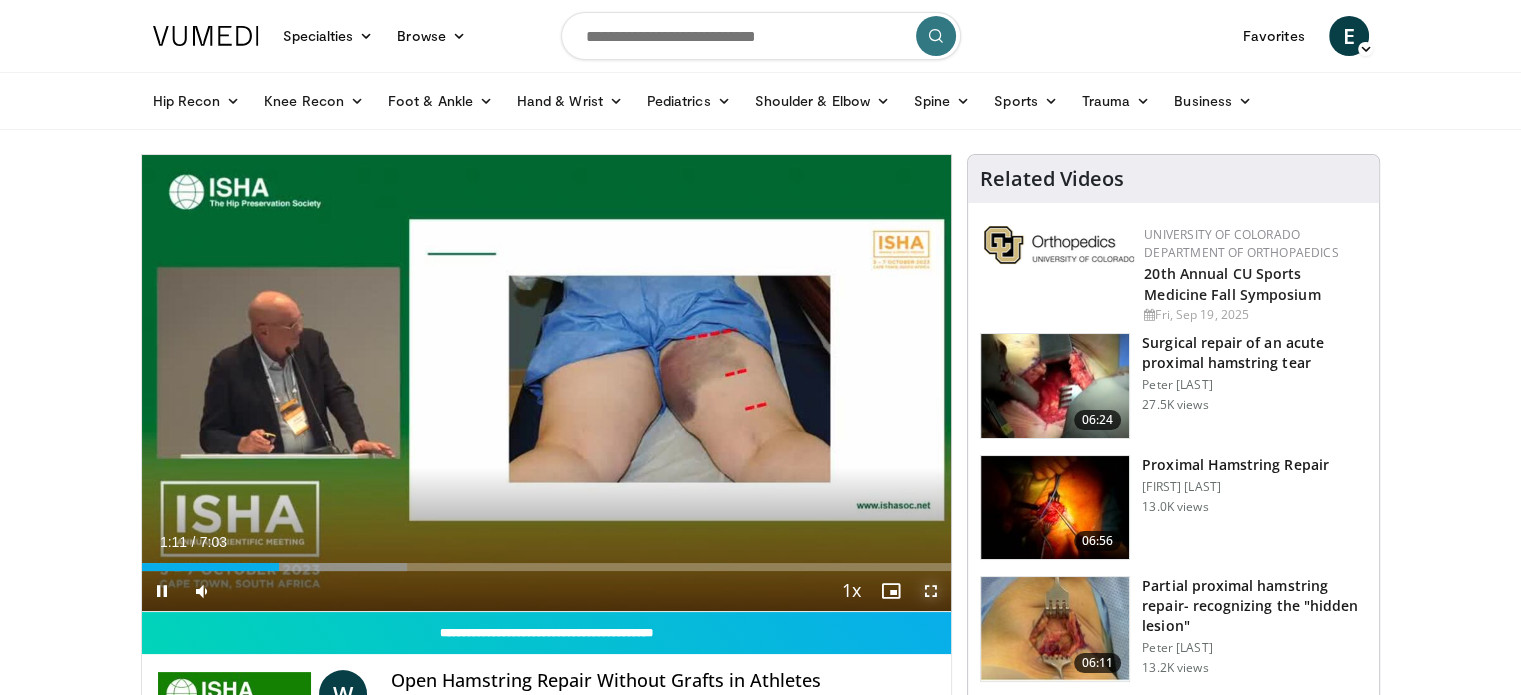 click at bounding box center [931, 591] 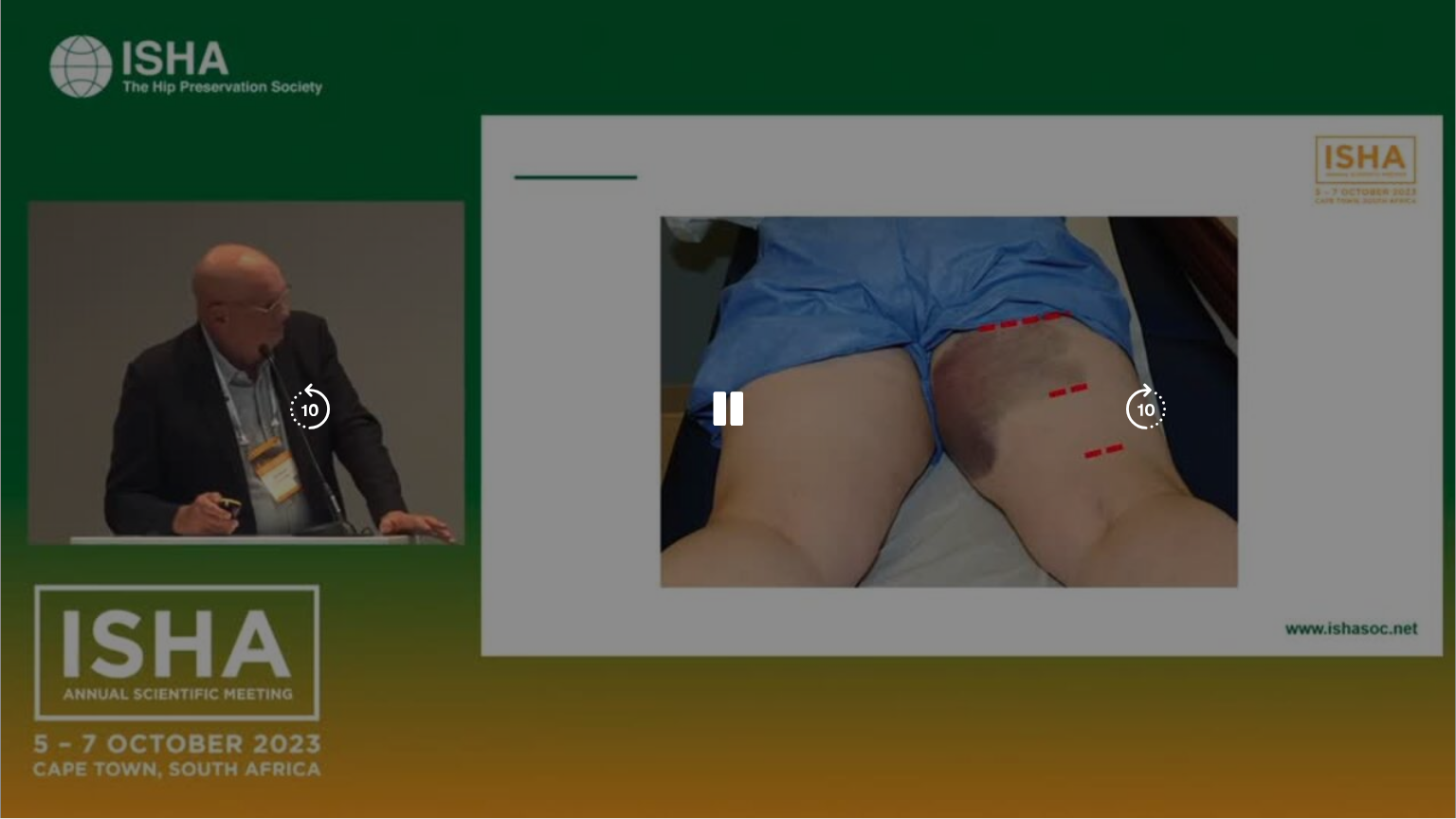 click on "**********" at bounding box center [728, 410] 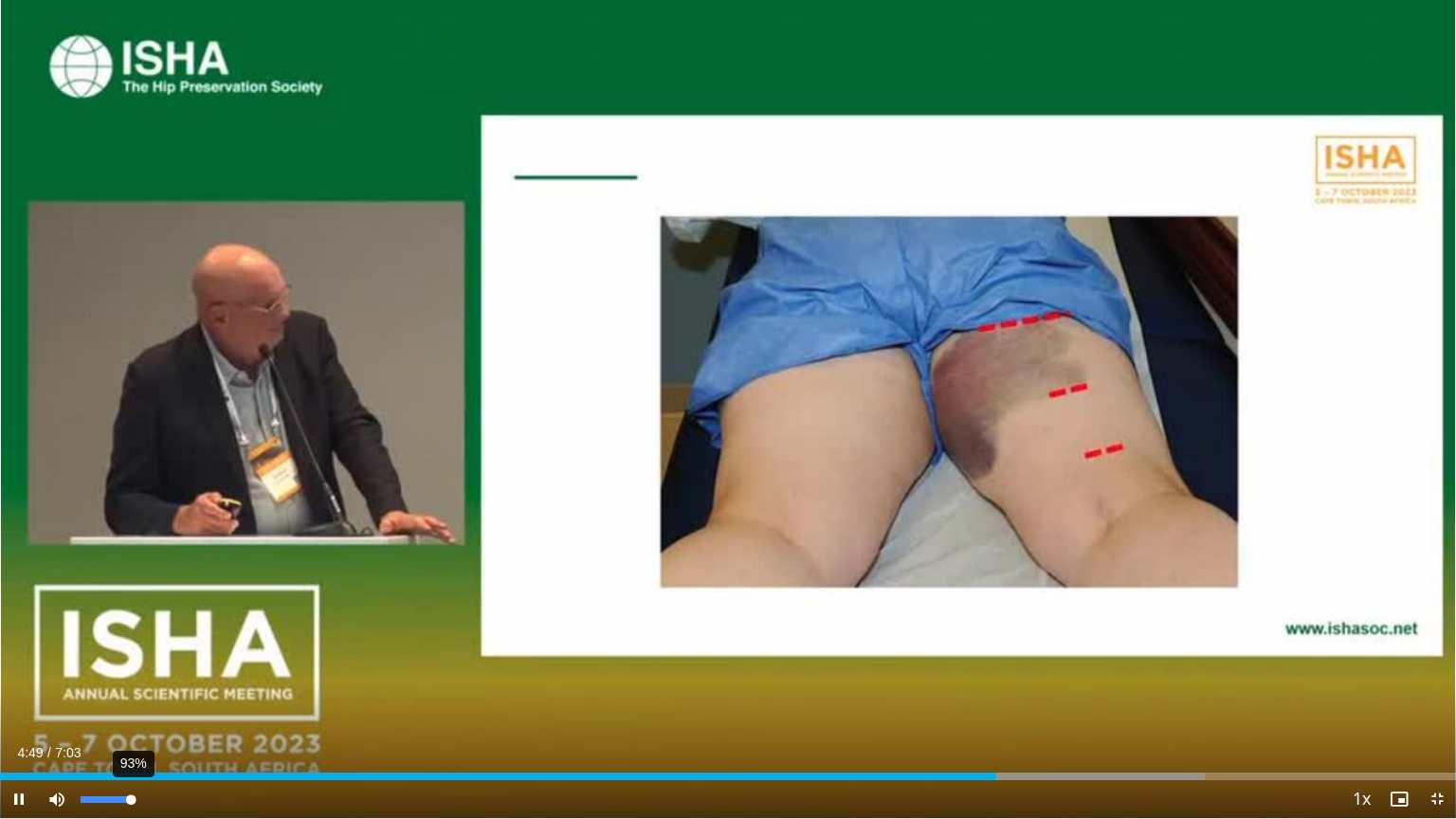 click on "93%" at bounding box center (107, 799) 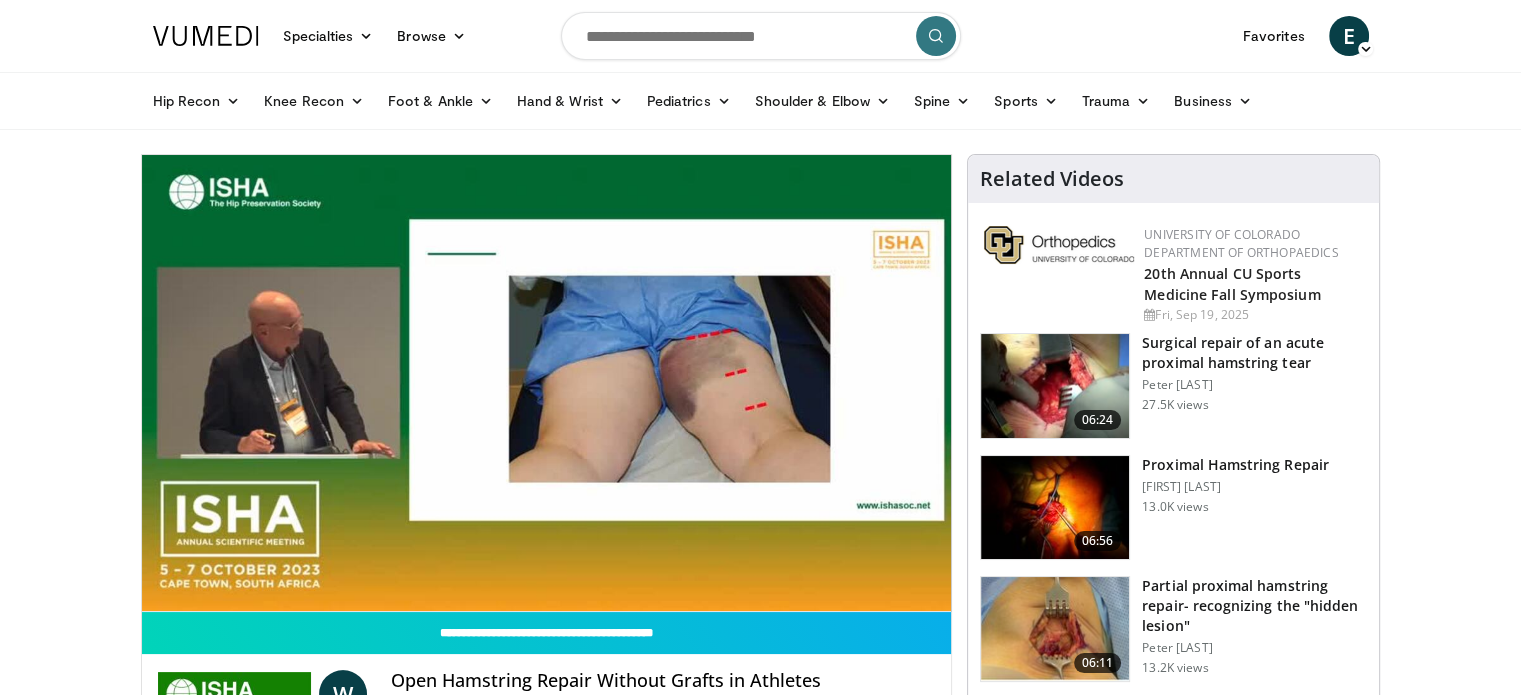 click on "Surgical repair of an acute proximal hamstring tear" at bounding box center (1254, 353) 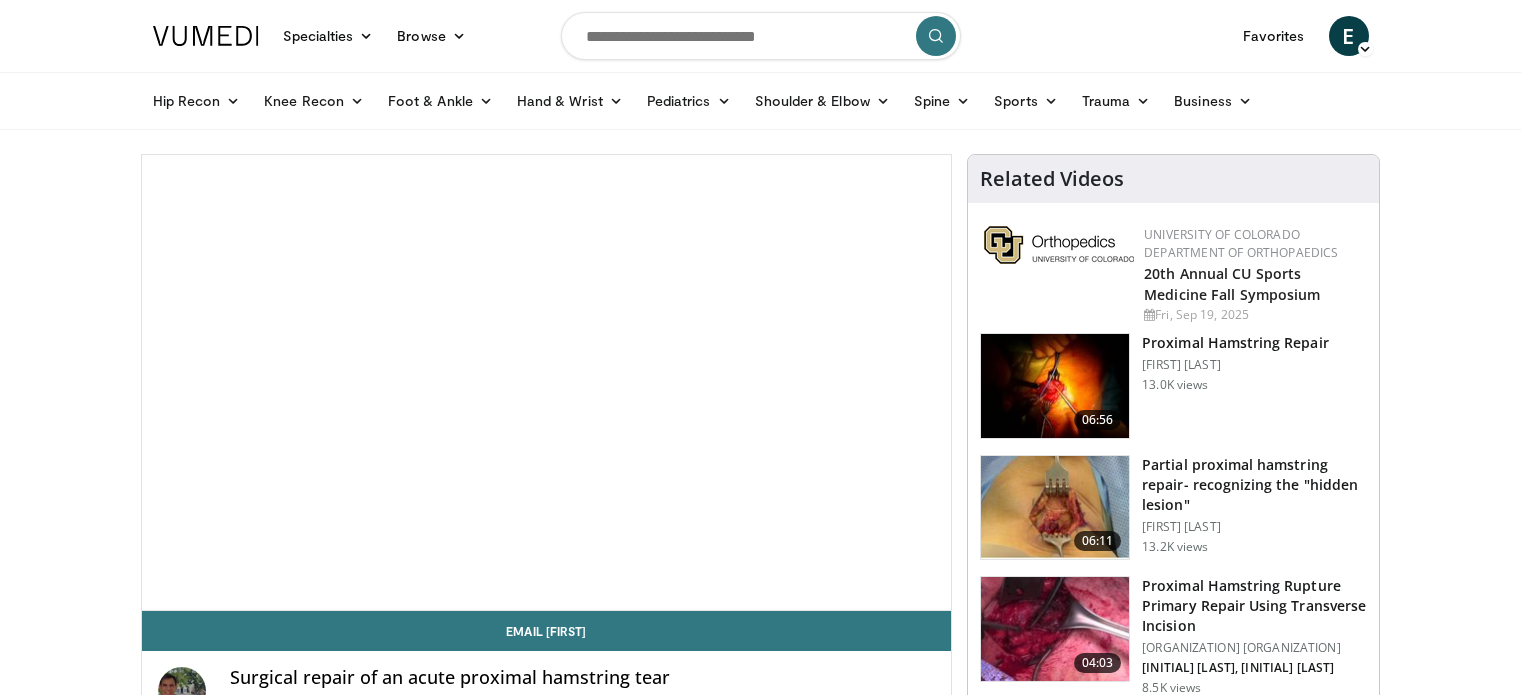 scroll, scrollTop: 0, scrollLeft: 0, axis: both 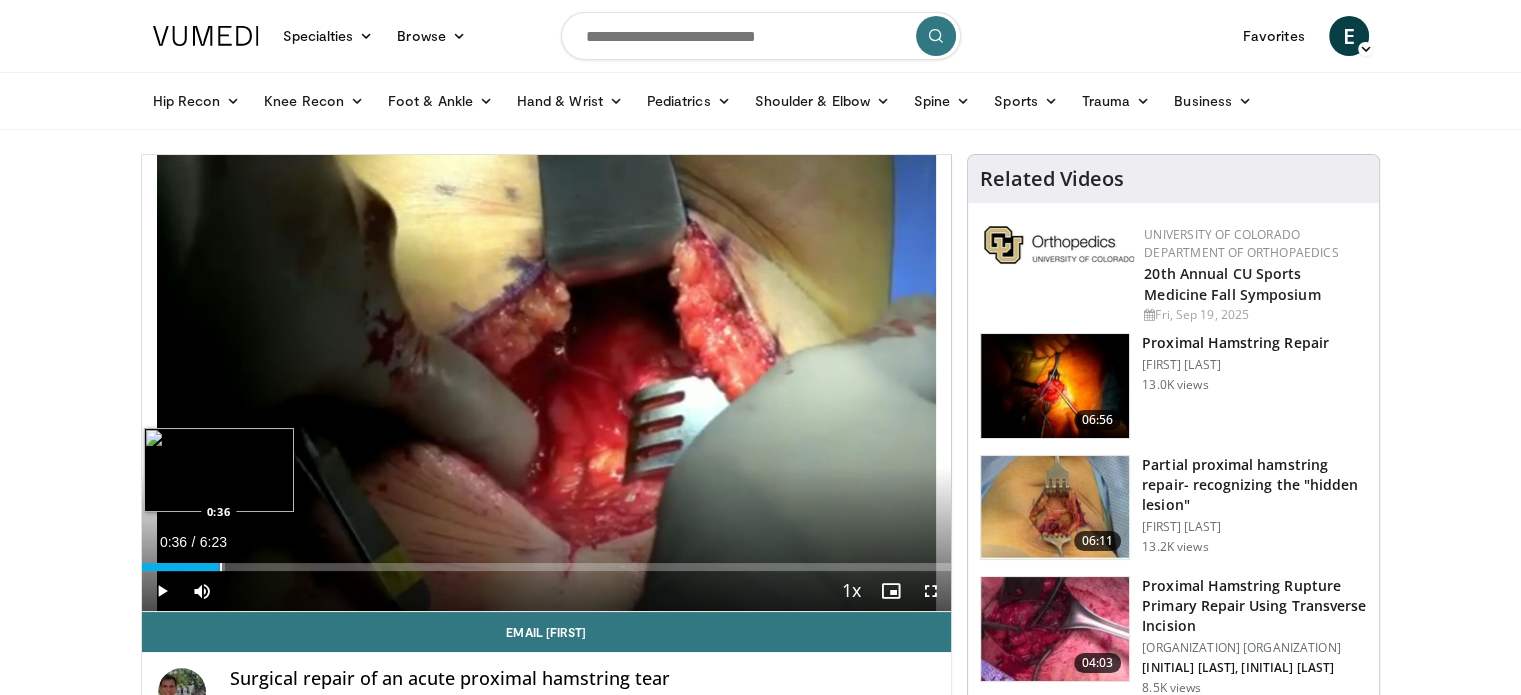 click on "Loaded :  10.33% 0:36 0:36" at bounding box center [547, 561] 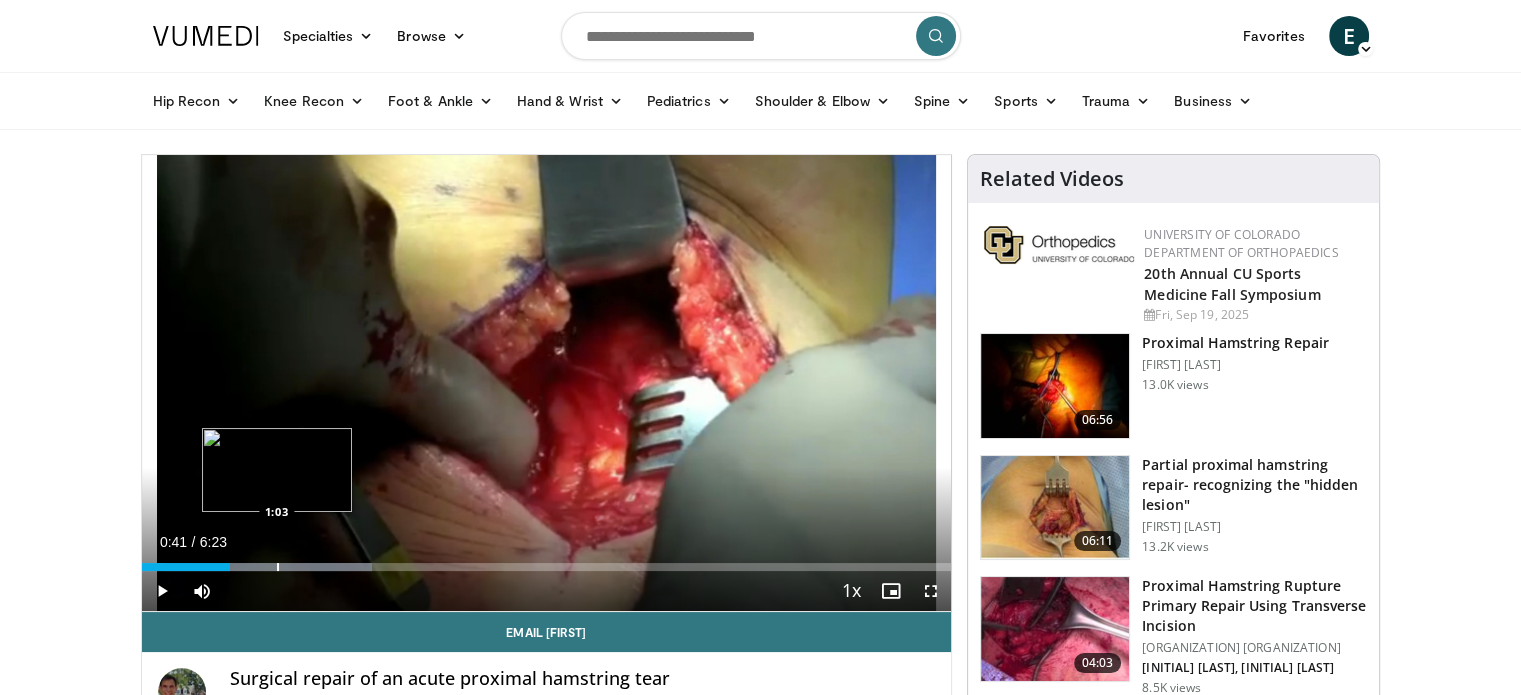 click at bounding box center [278, 567] 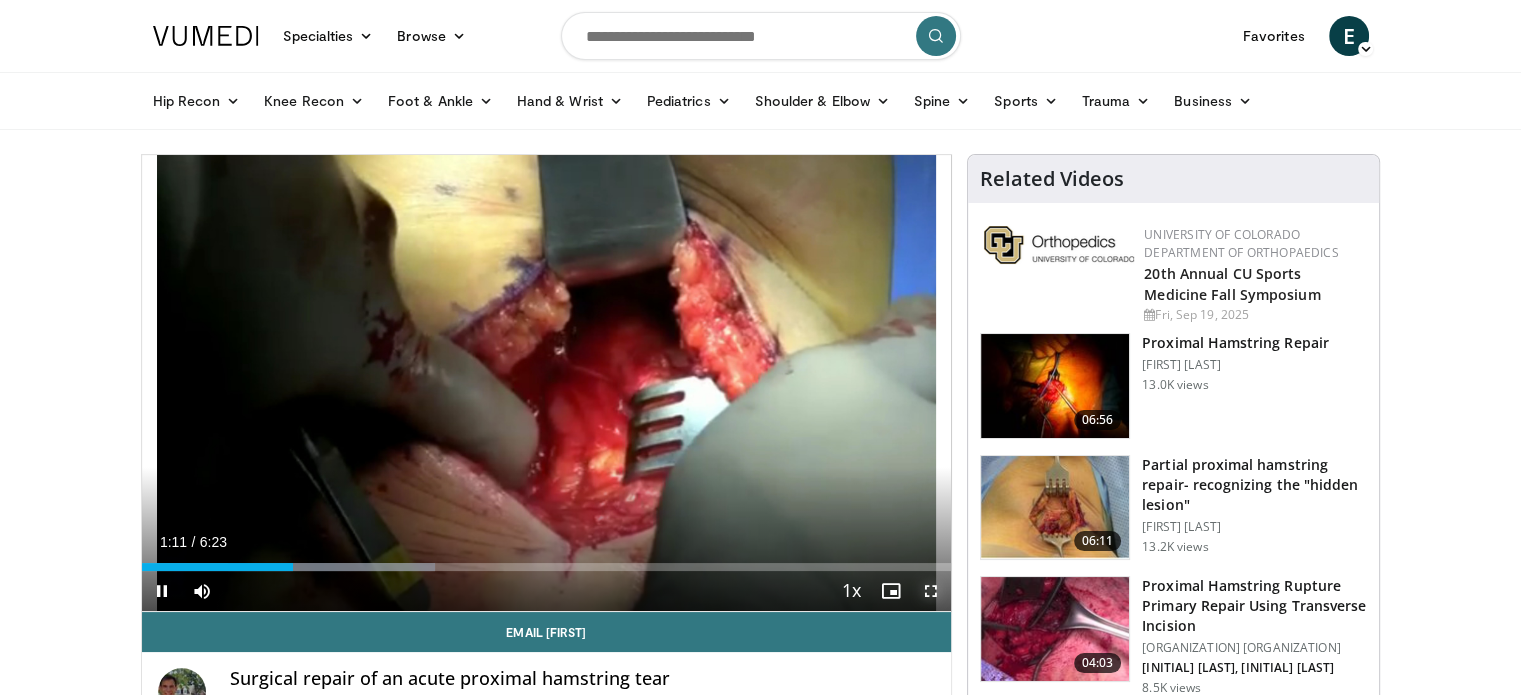 click at bounding box center [931, 591] 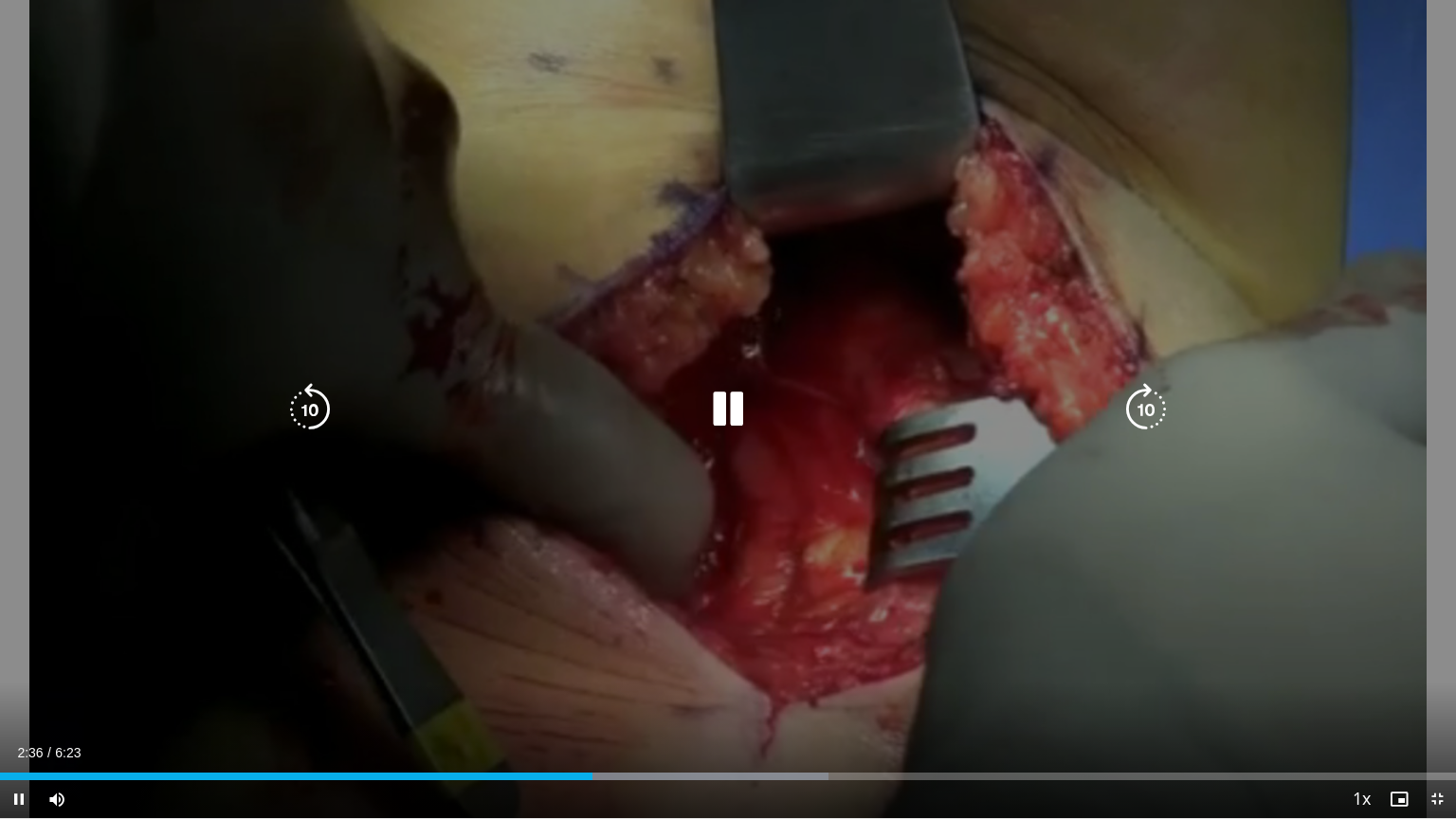 click at bounding box center (728, 410) 